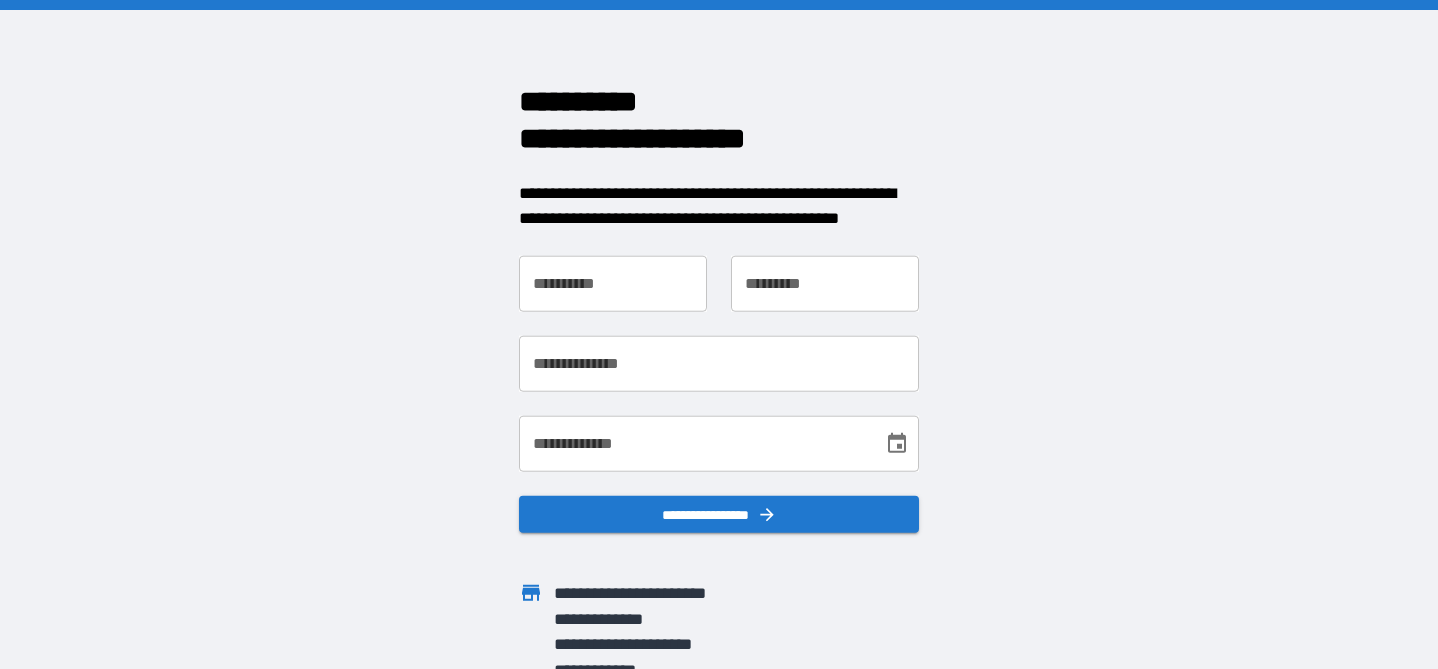 scroll, scrollTop: 0, scrollLeft: 0, axis: both 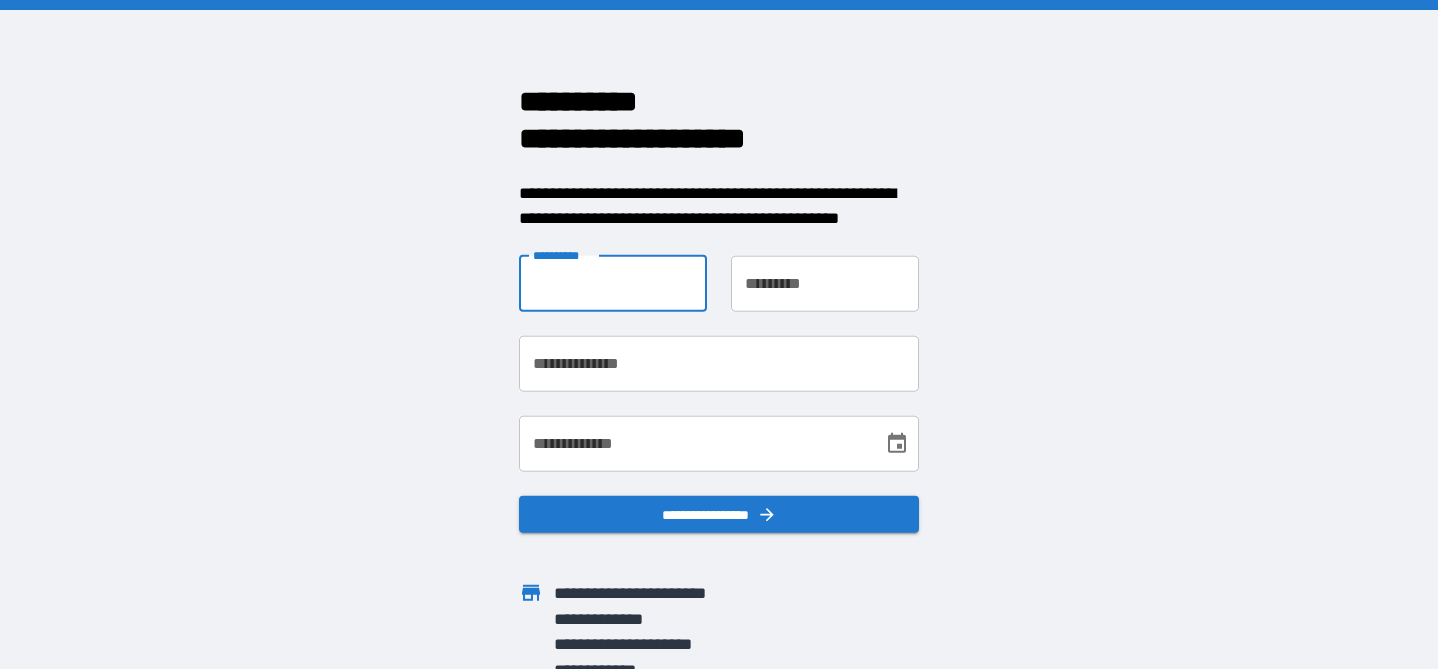 type on "****" 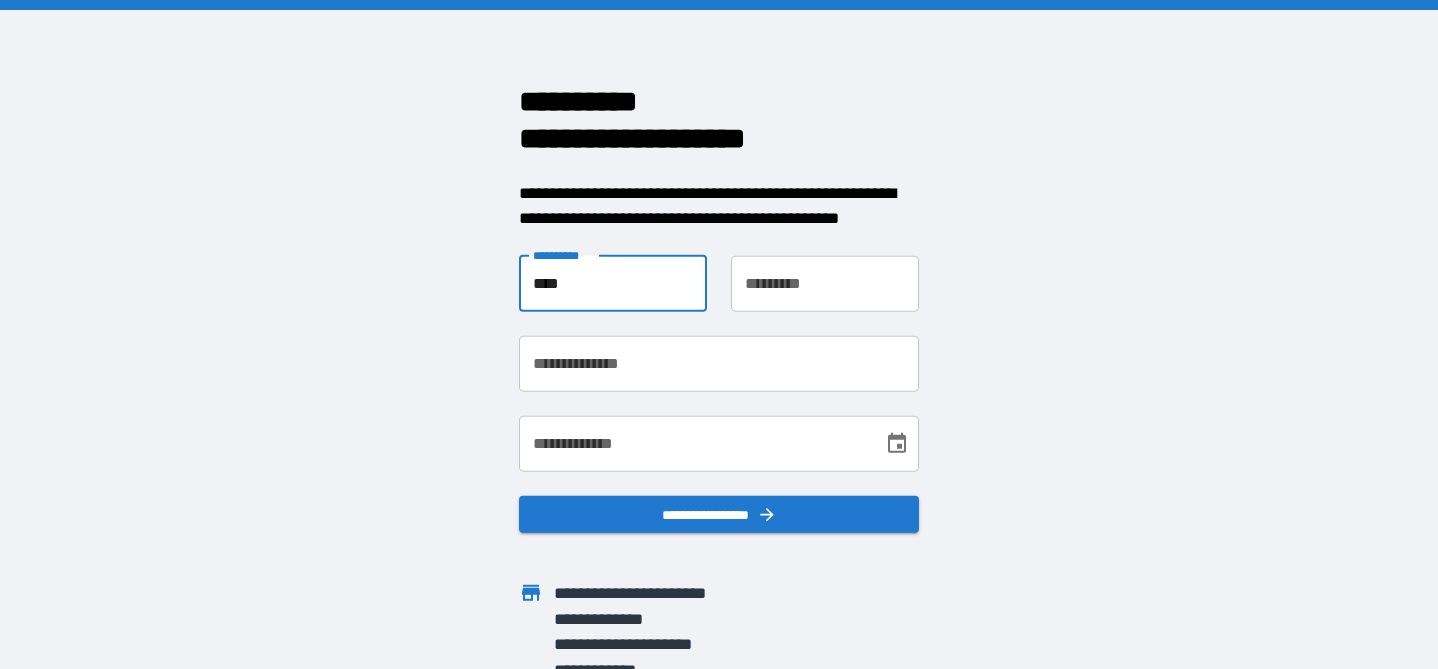 type on "*******" 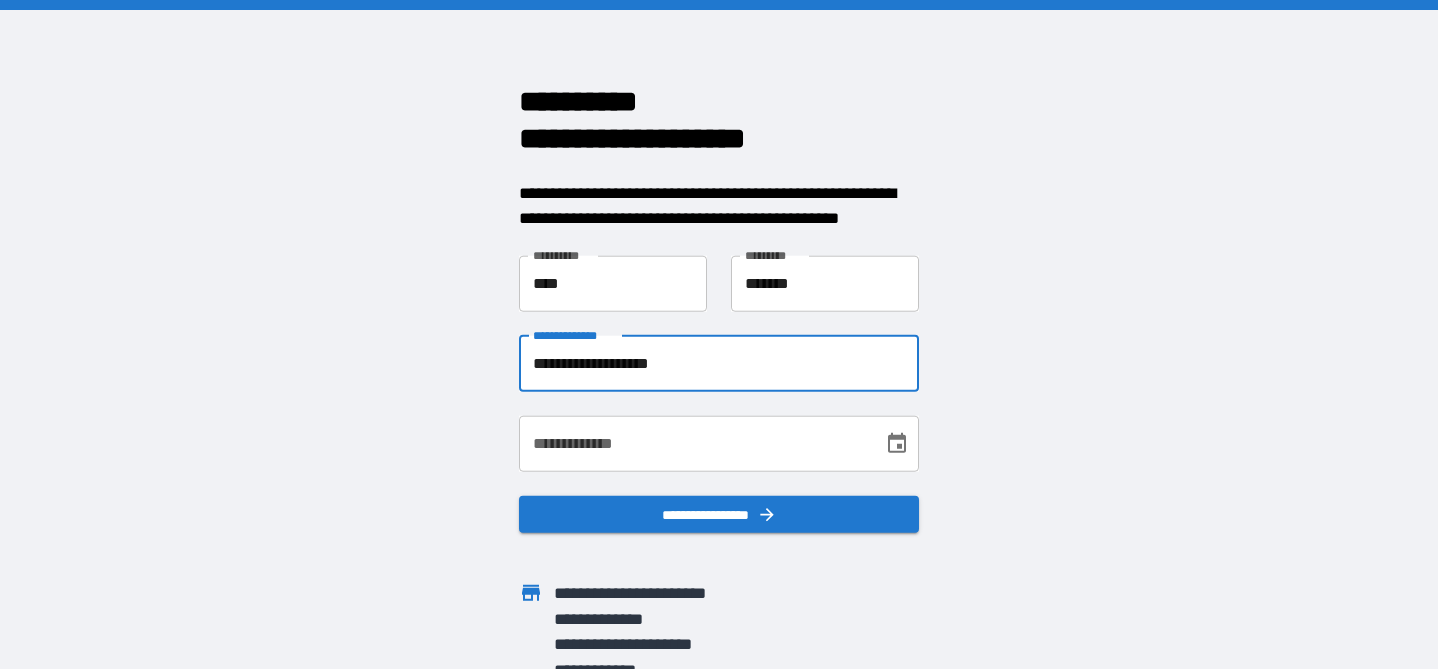 drag, startPoint x: 629, startPoint y: 363, endPoint x: 932, endPoint y: 379, distance: 303.42215 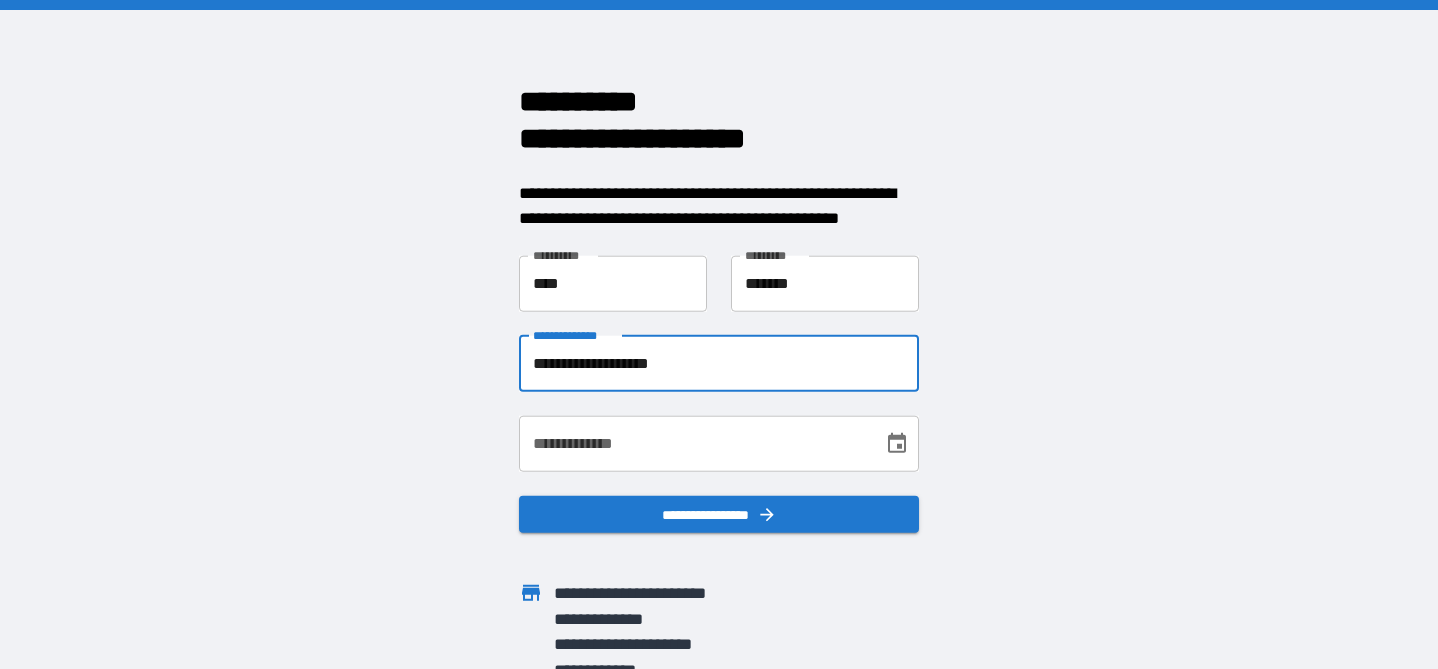 click on "[FIRST] [LAST] [ADDRESS] [CITY], [STATE] [ZIP] [COUNTRY] [PHONE] [EMAIL] [COMPANY] [PRODUCT] [WEBSITE] [JOB_TITLE] [DEPARTMENT] [MANAGER] [COLLEAGUE] [PROJECT] [DATE] [TIME] [CURRENCY] [PRICE]" at bounding box center [719, 334] 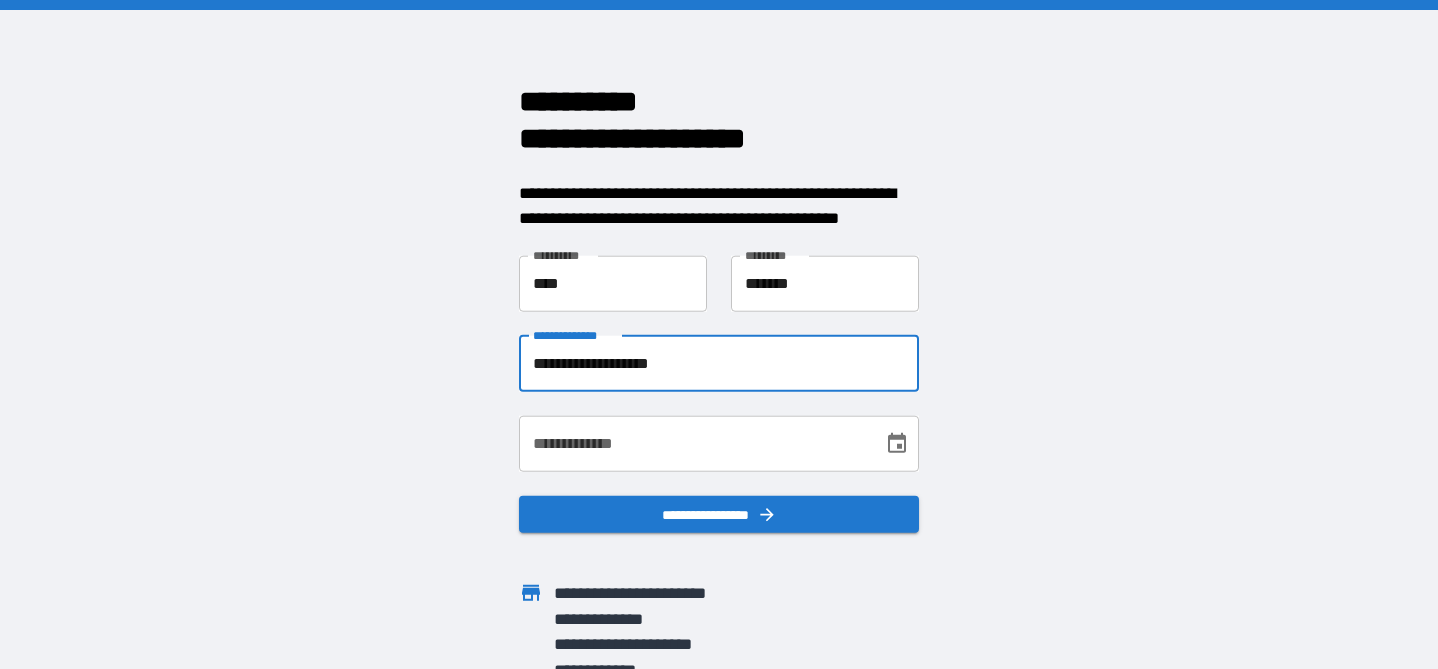 click on "**********" at bounding box center (719, 363) 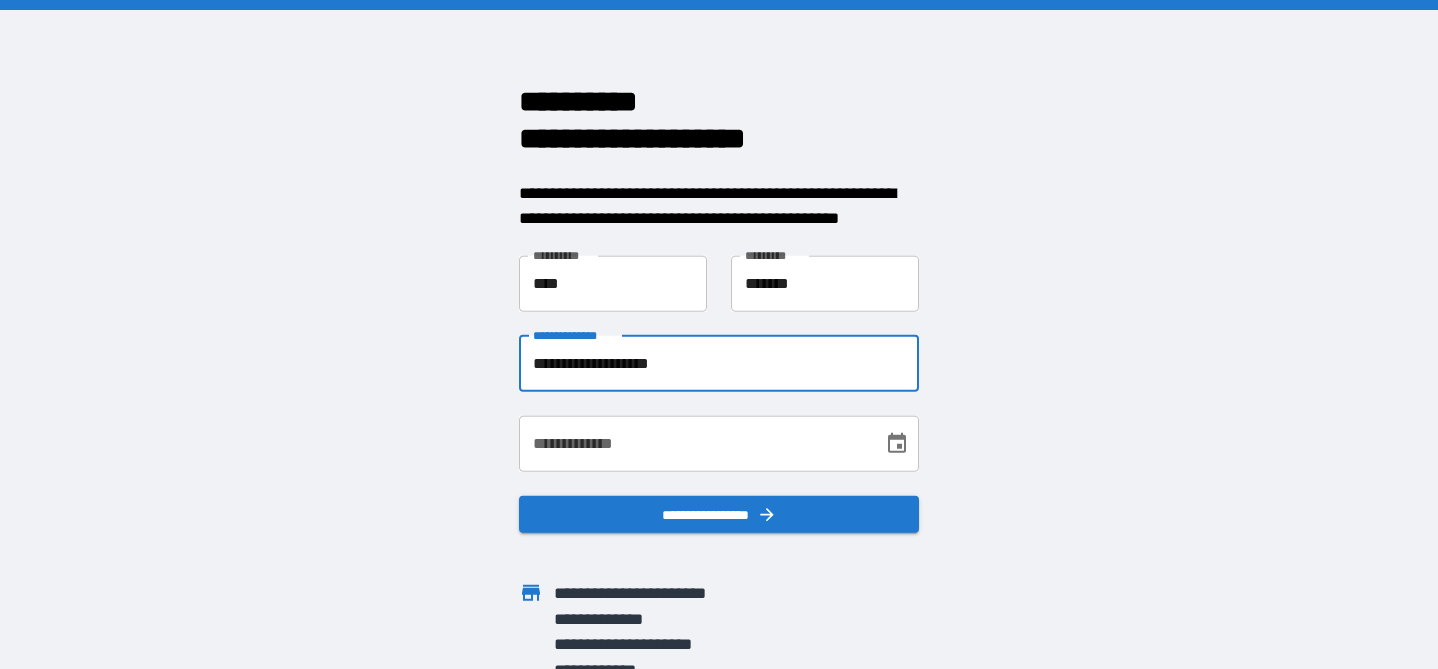 drag, startPoint x: 760, startPoint y: 362, endPoint x: 630, endPoint y: 371, distance: 130.31117 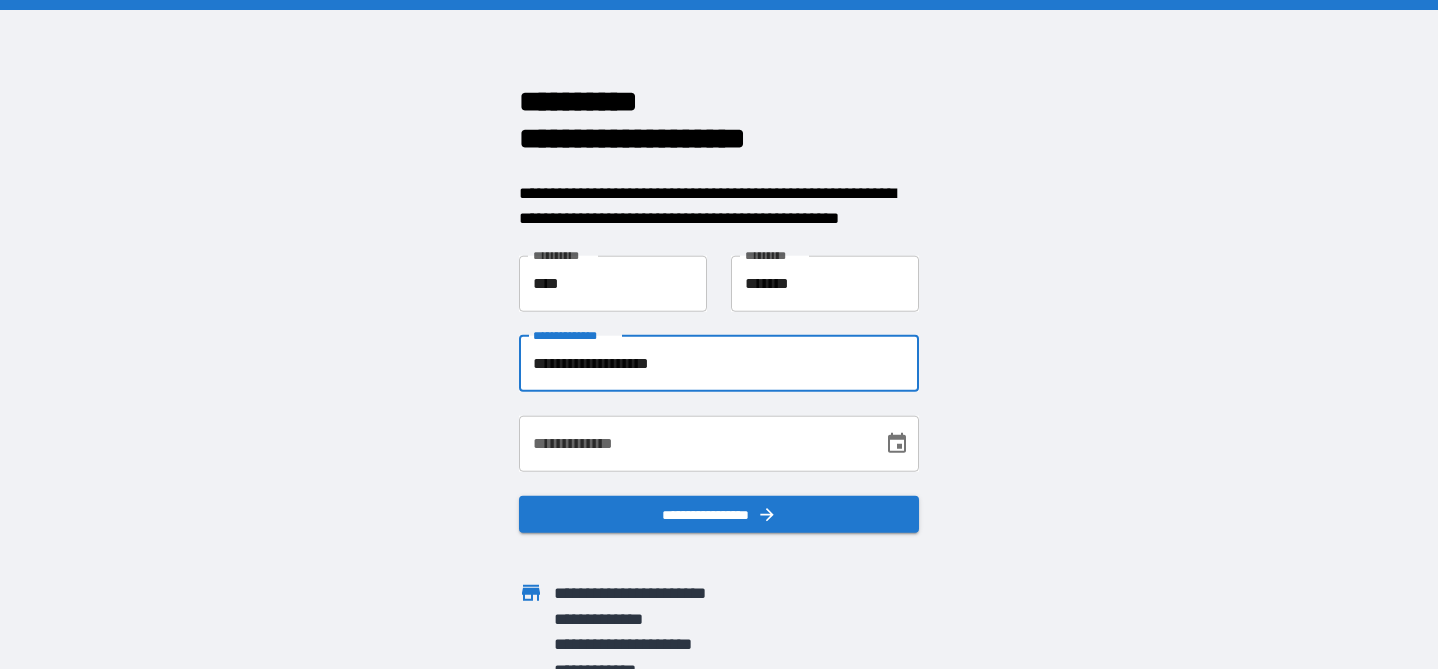click on "**********" at bounding box center (719, 363) 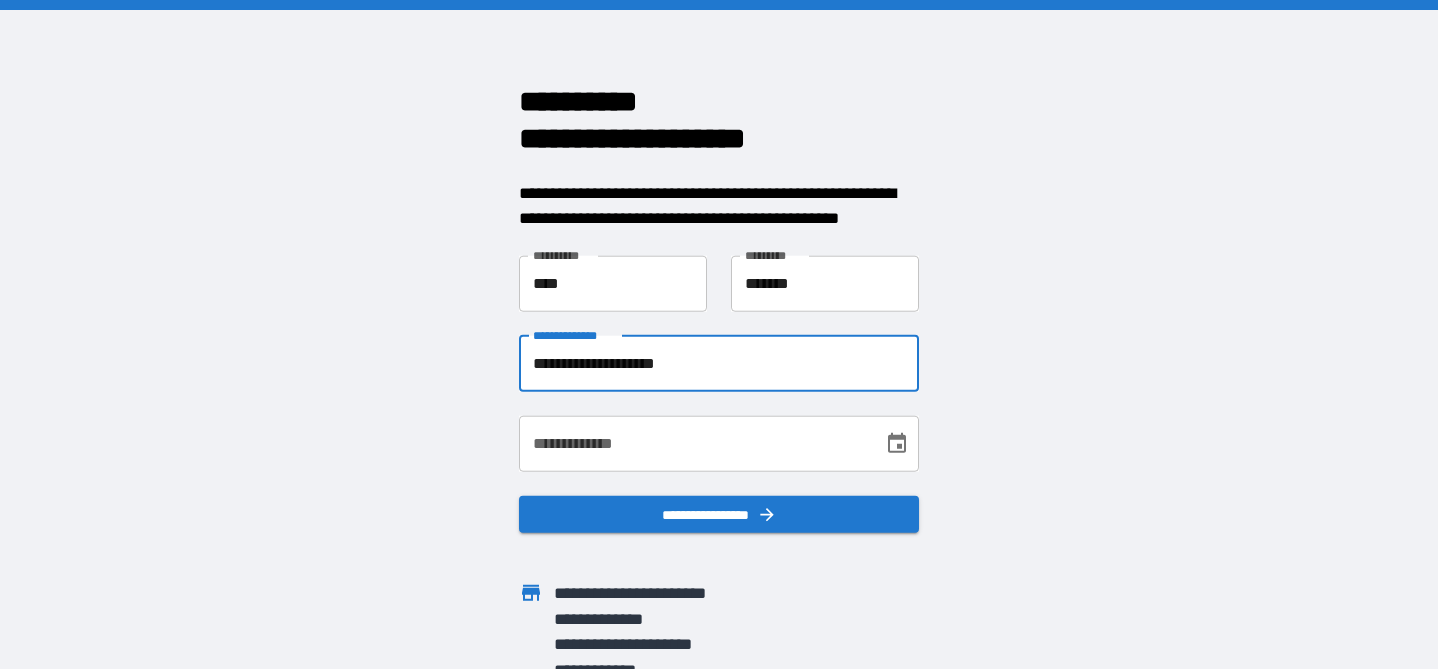 type on "**********" 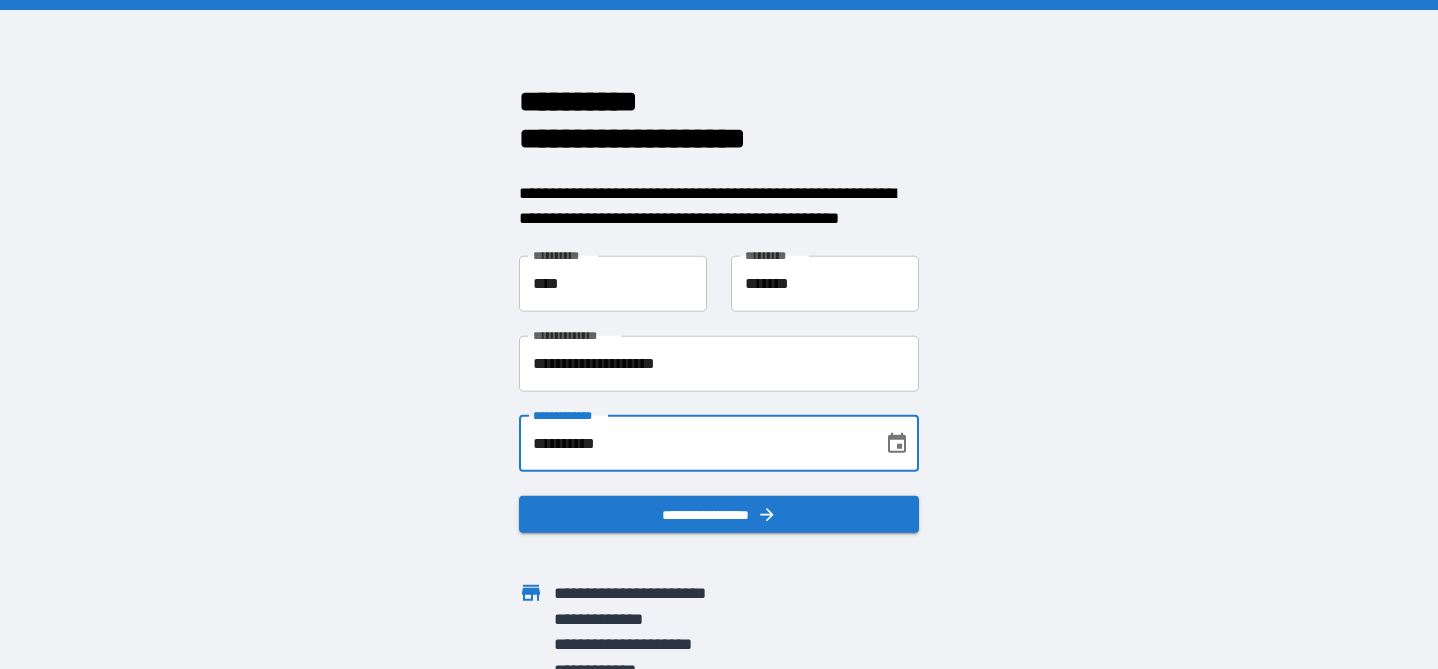 scroll, scrollTop: 14, scrollLeft: 0, axis: vertical 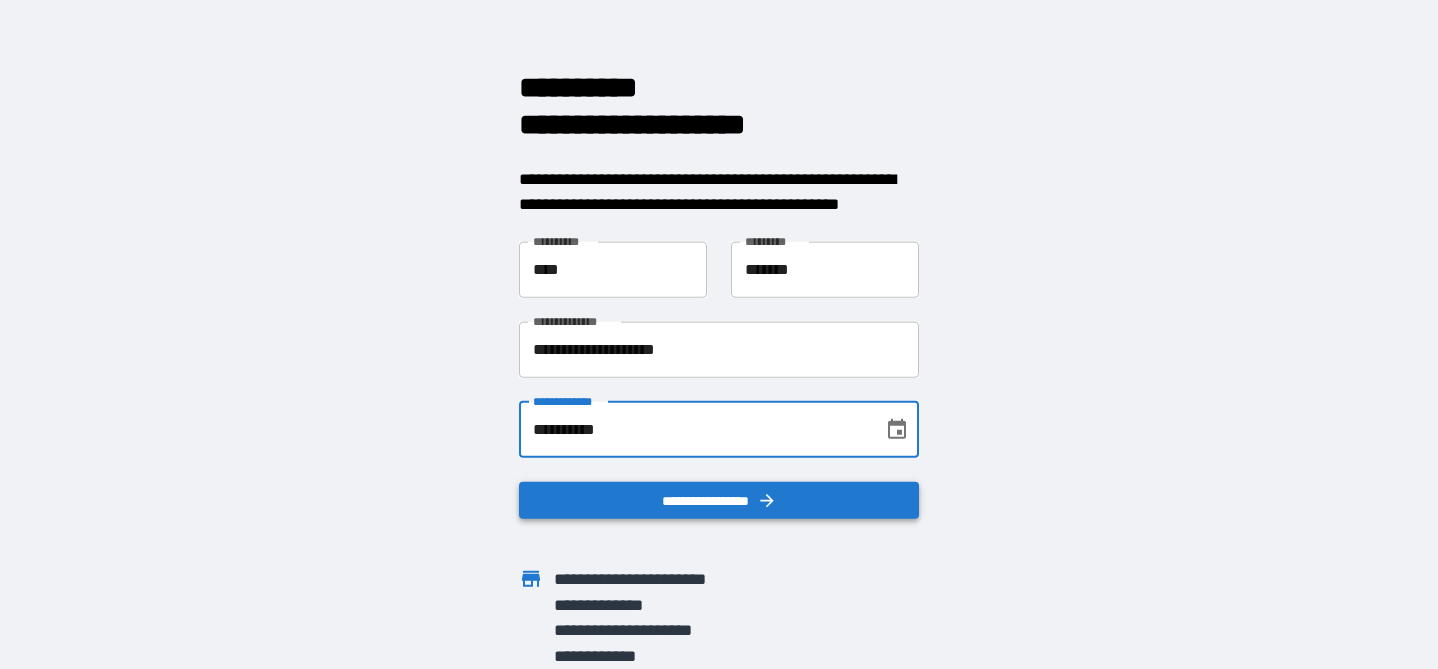 type on "**********" 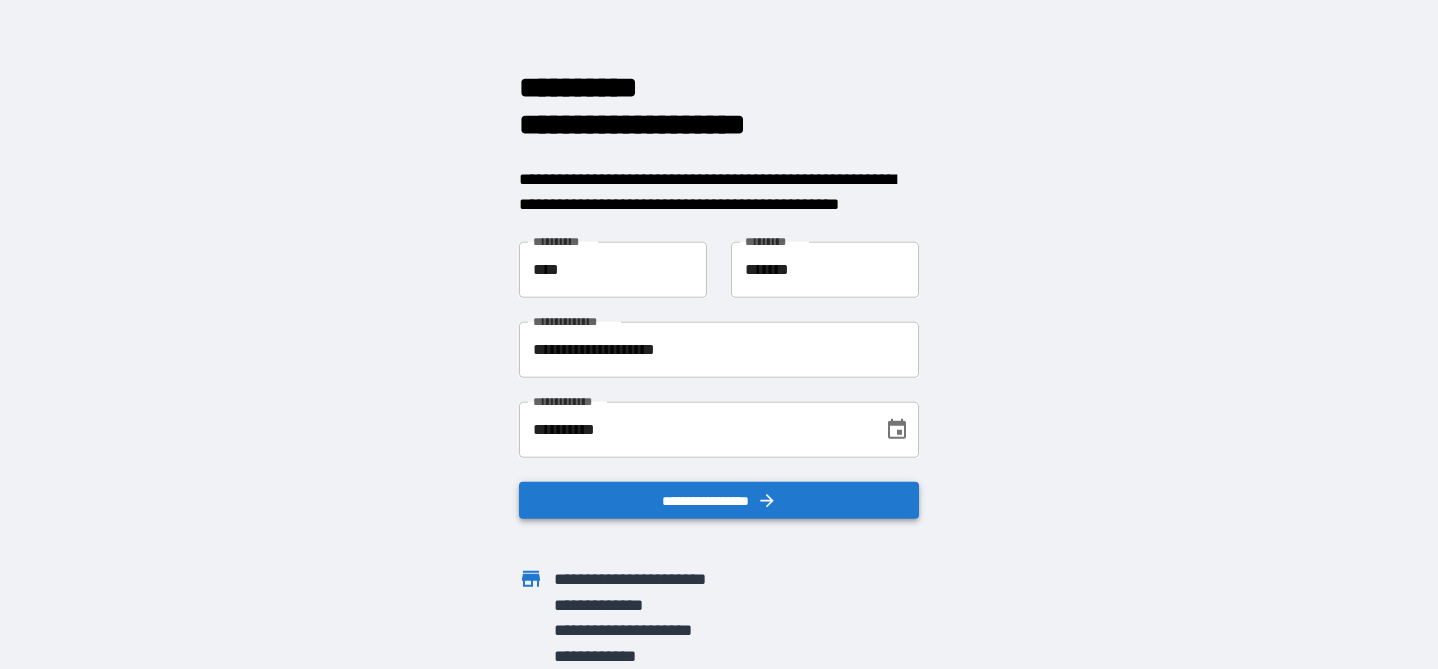 scroll, scrollTop: 0, scrollLeft: 0, axis: both 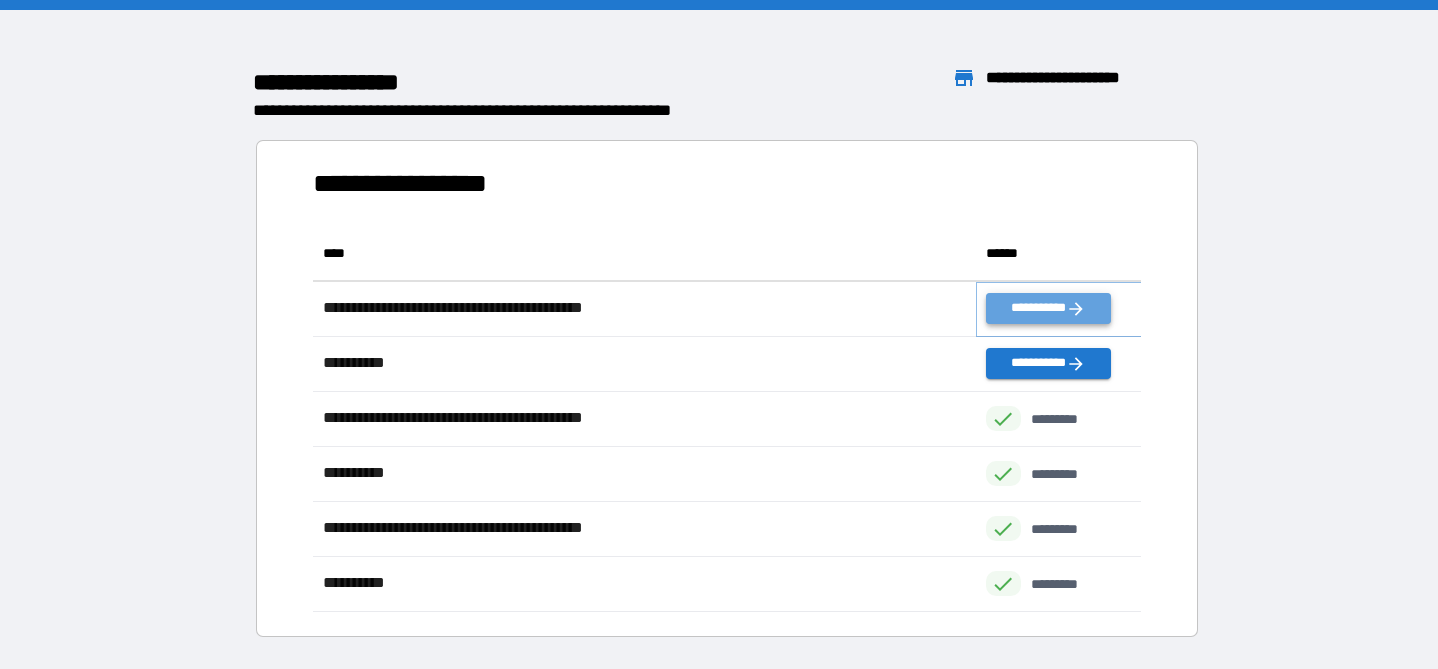 click on "**********" at bounding box center (1048, 308) 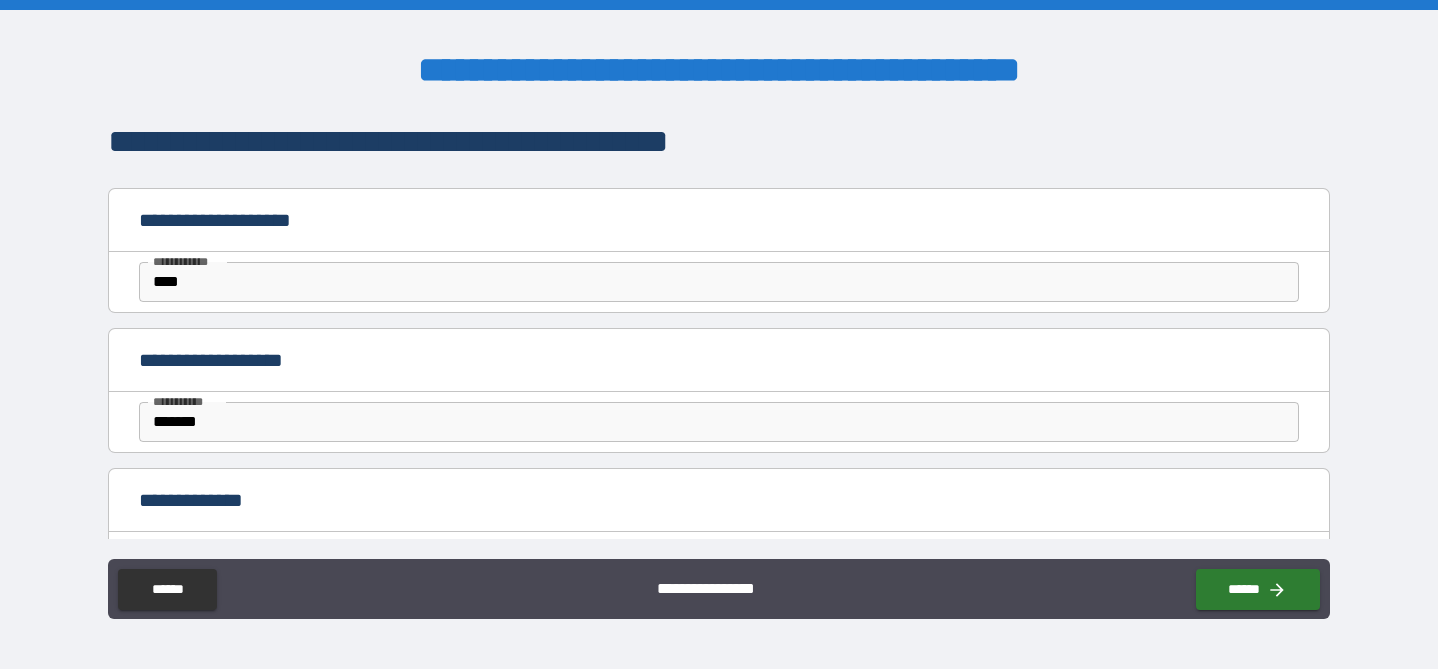 type on "*" 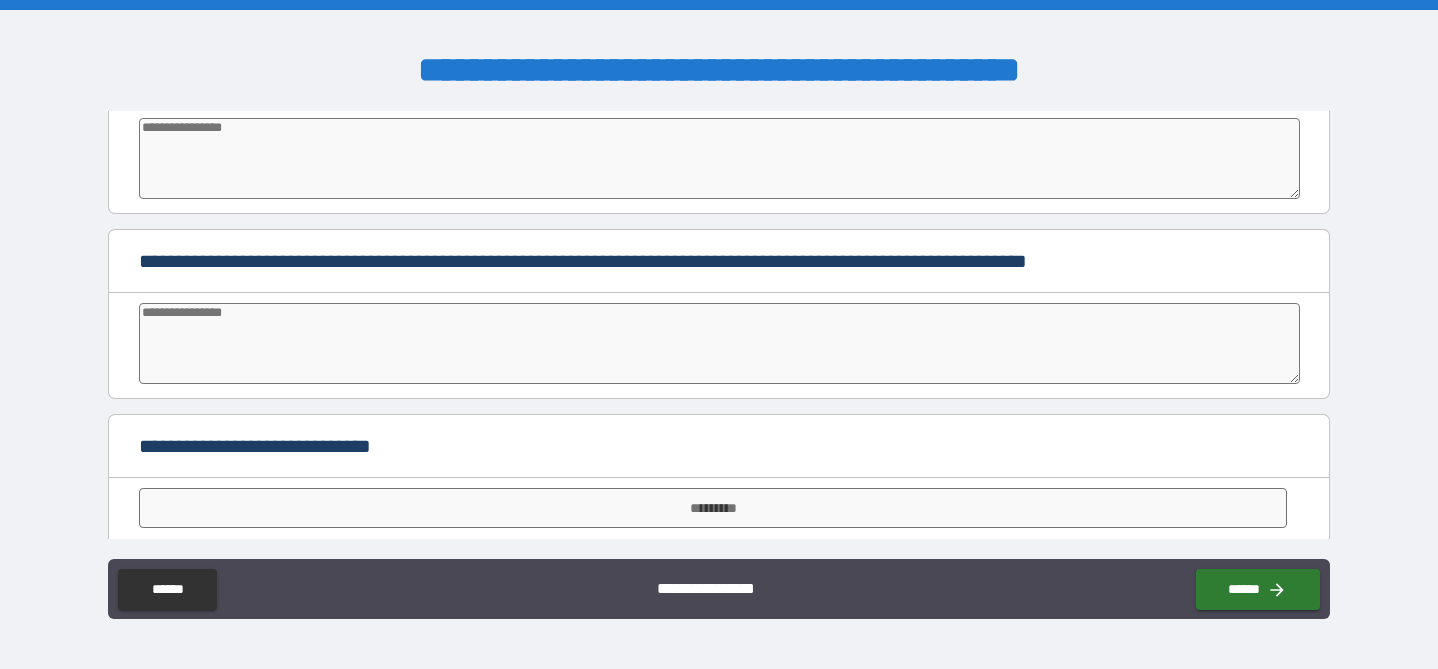 scroll, scrollTop: 864, scrollLeft: 0, axis: vertical 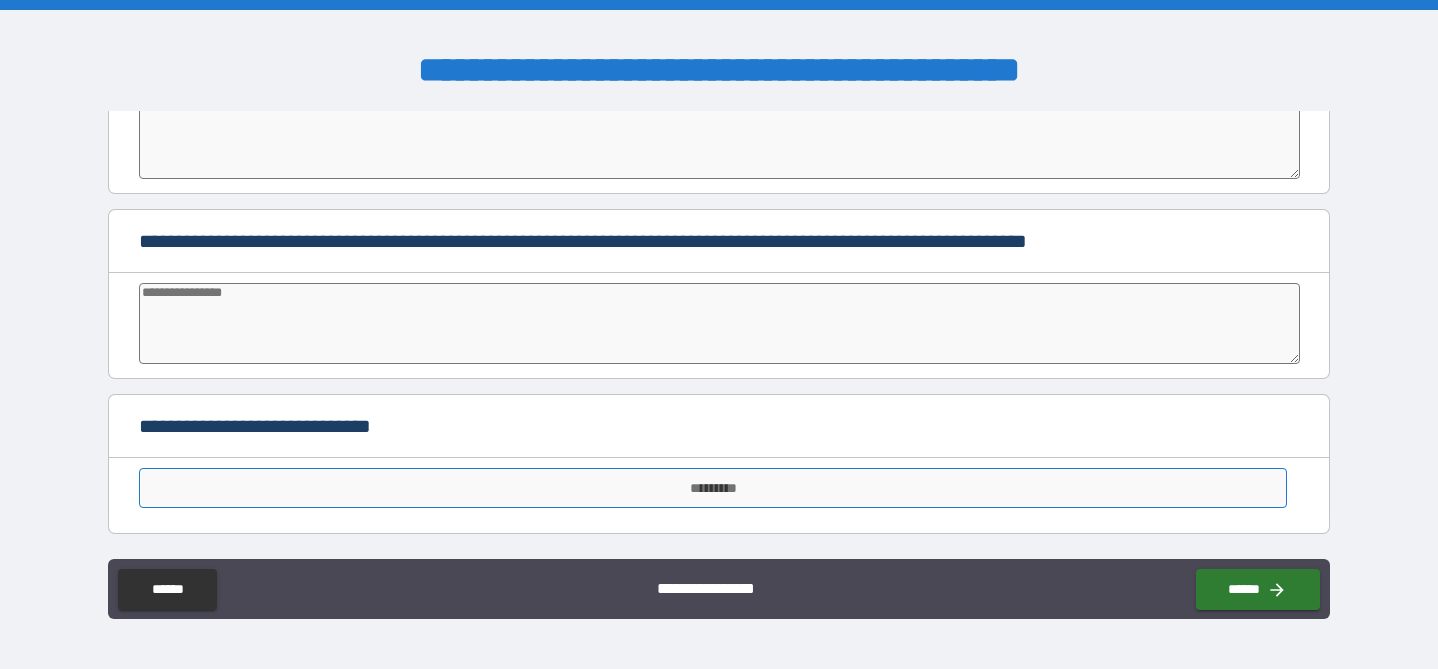 click on "*********" at bounding box center [713, 488] 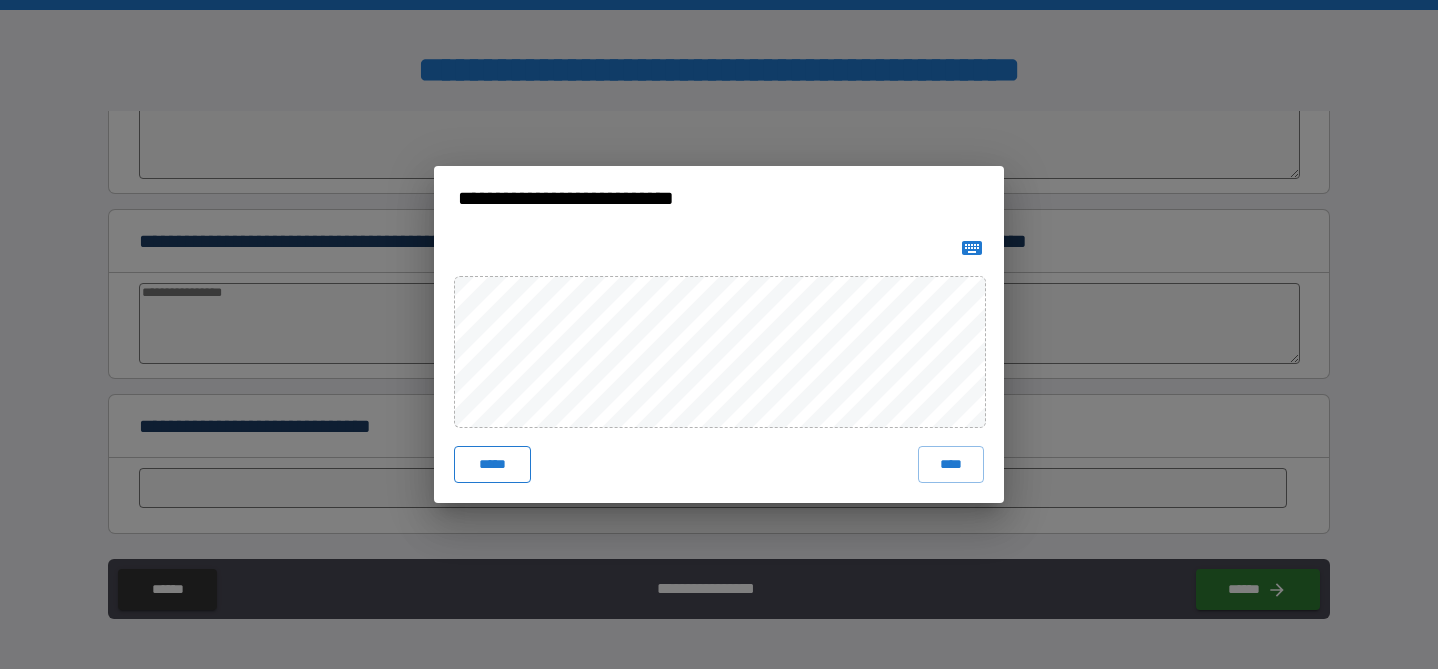 click on "*****" at bounding box center [492, 464] 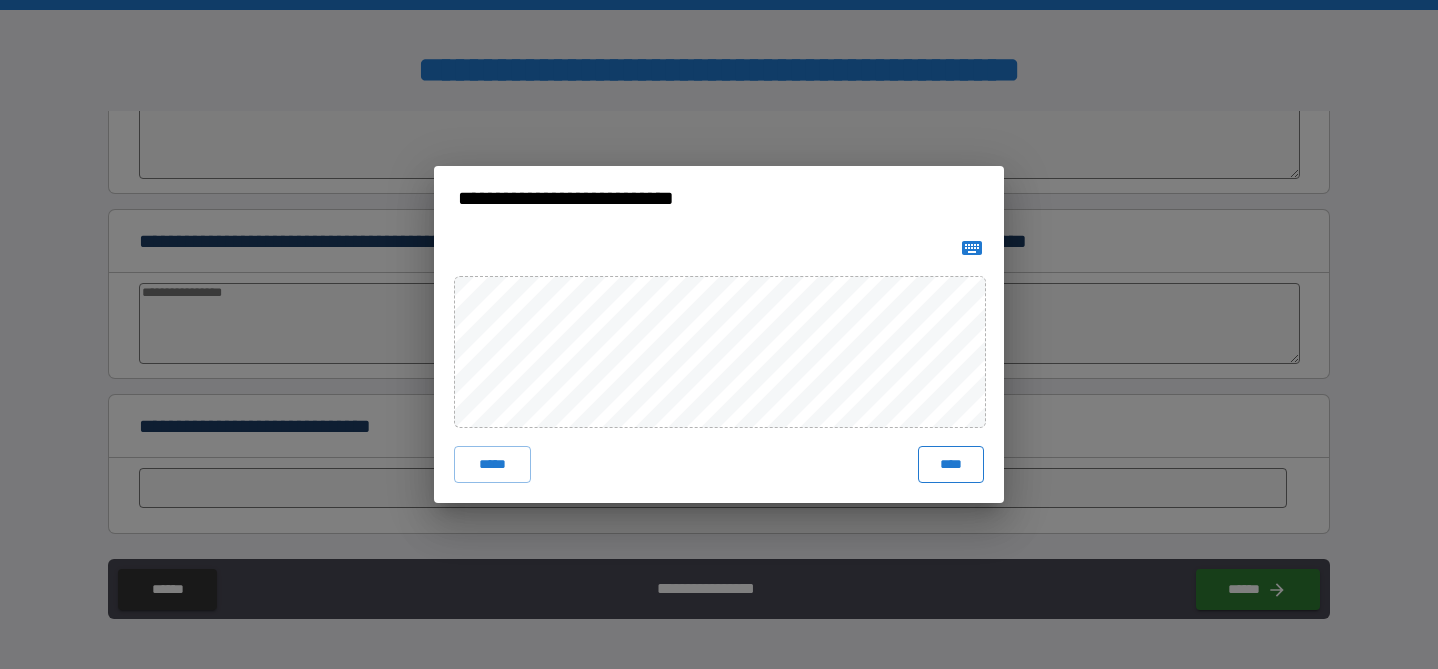 click on "****" at bounding box center [951, 464] 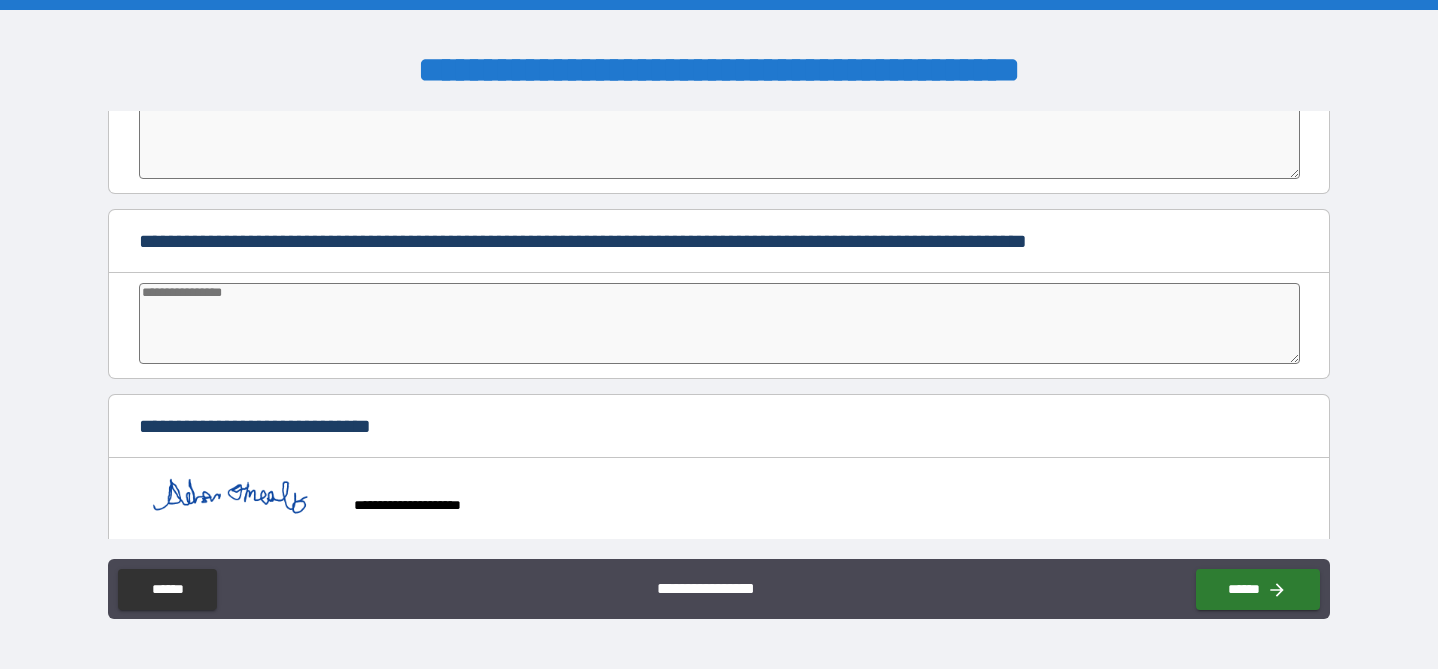 type on "*" 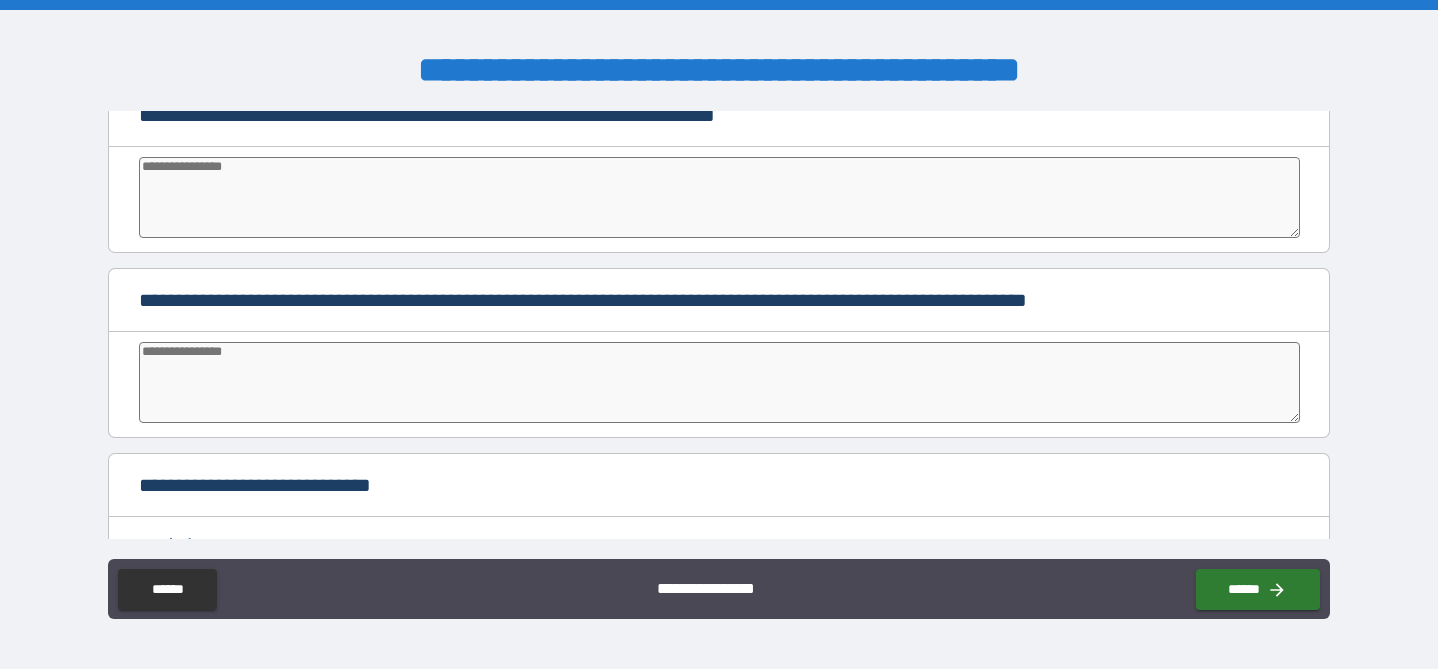 scroll, scrollTop: 881, scrollLeft: 0, axis: vertical 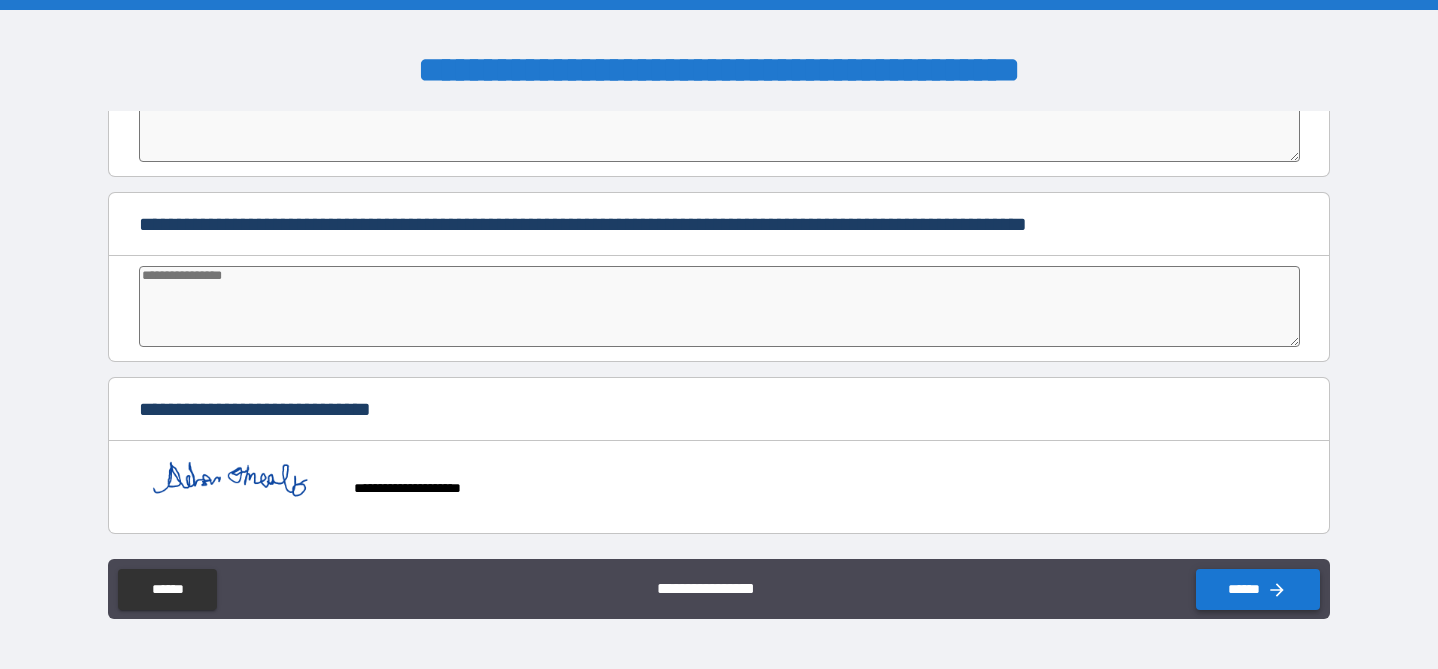 click on "******" at bounding box center [1258, 589] 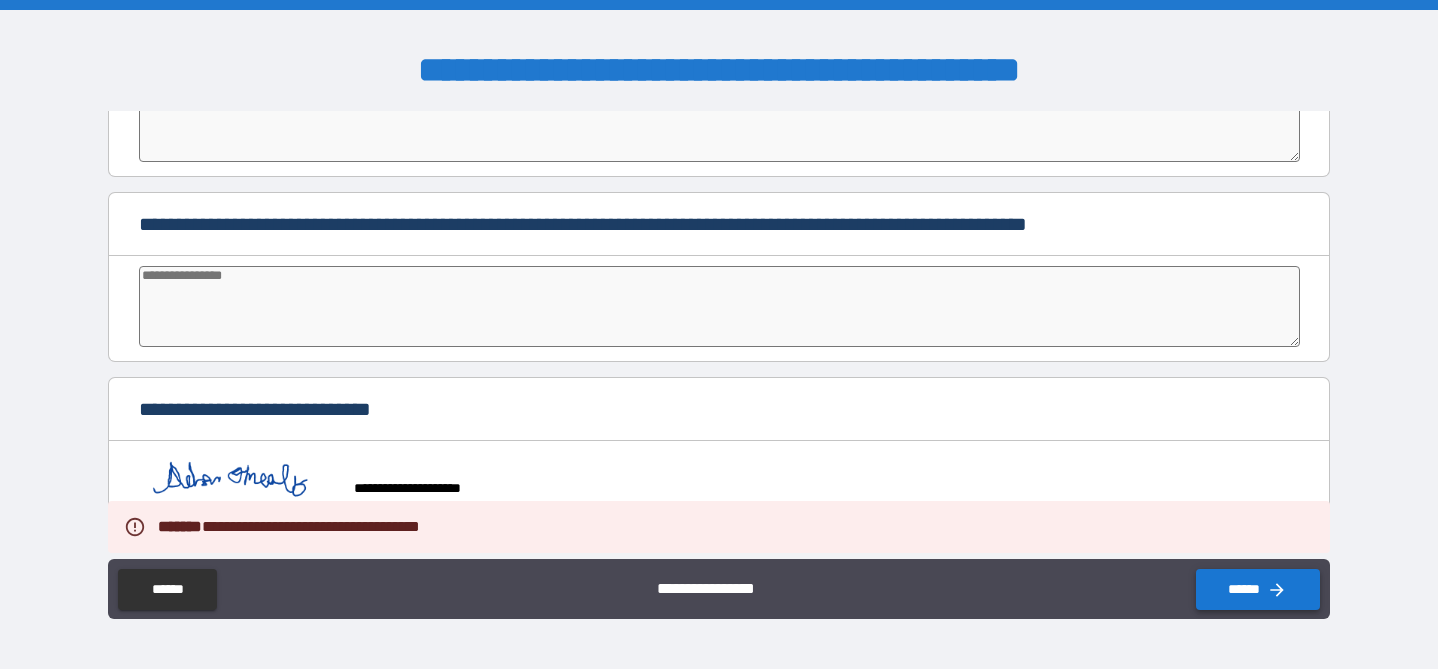 type on "*" 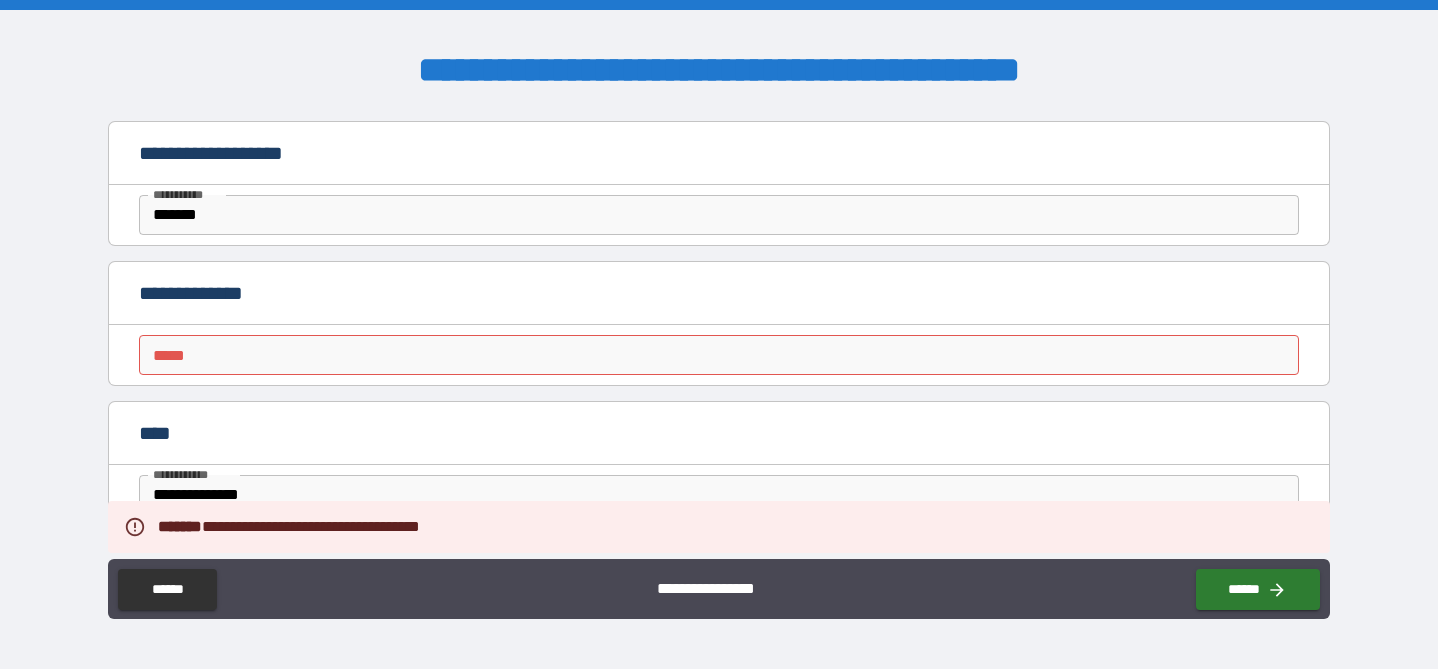 scroll, scrollTop: 215, scrollLeft: 0, axis: vertical 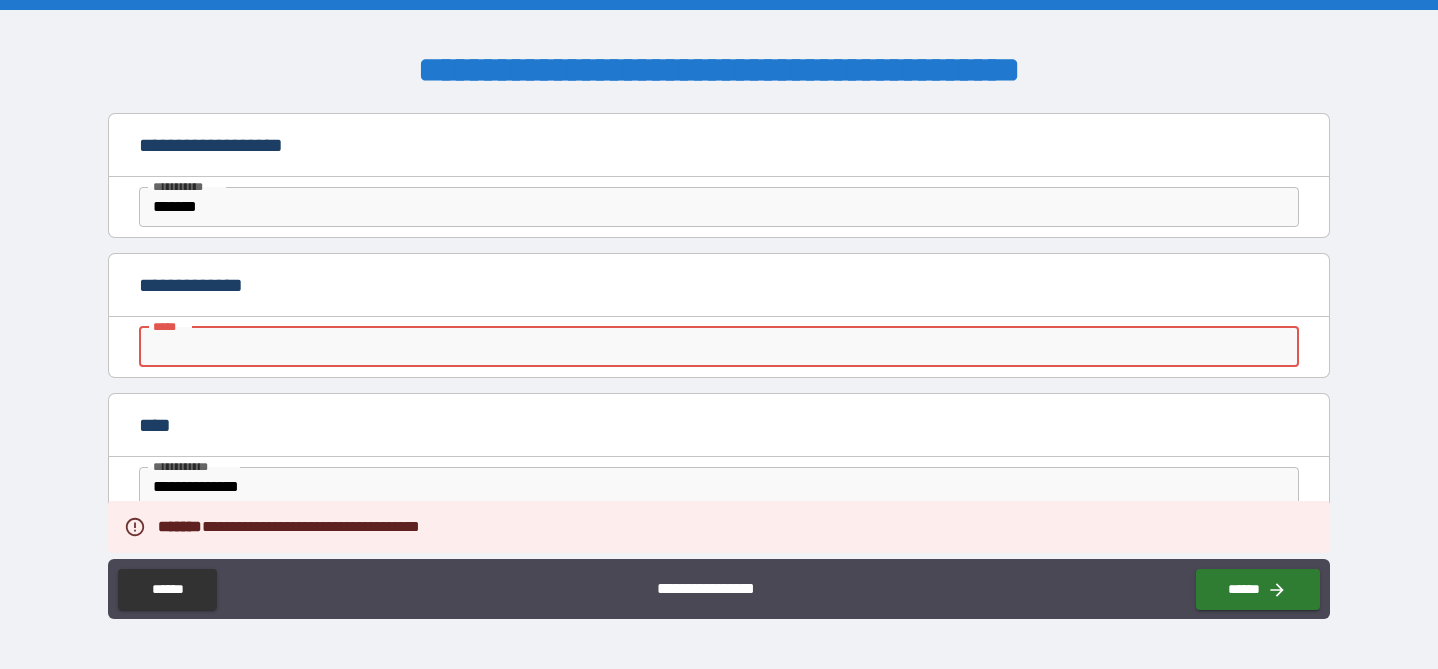 click on "***   *" at bounding box center (718, 347) 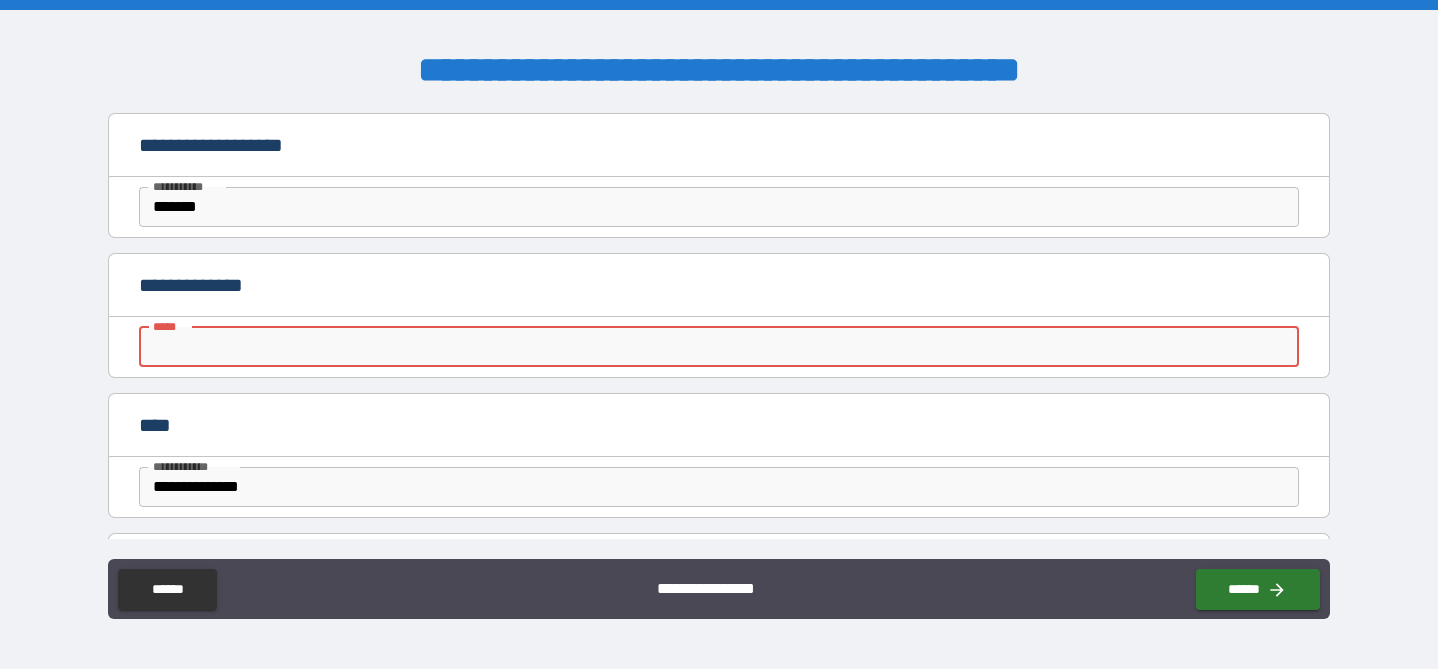type on "*" 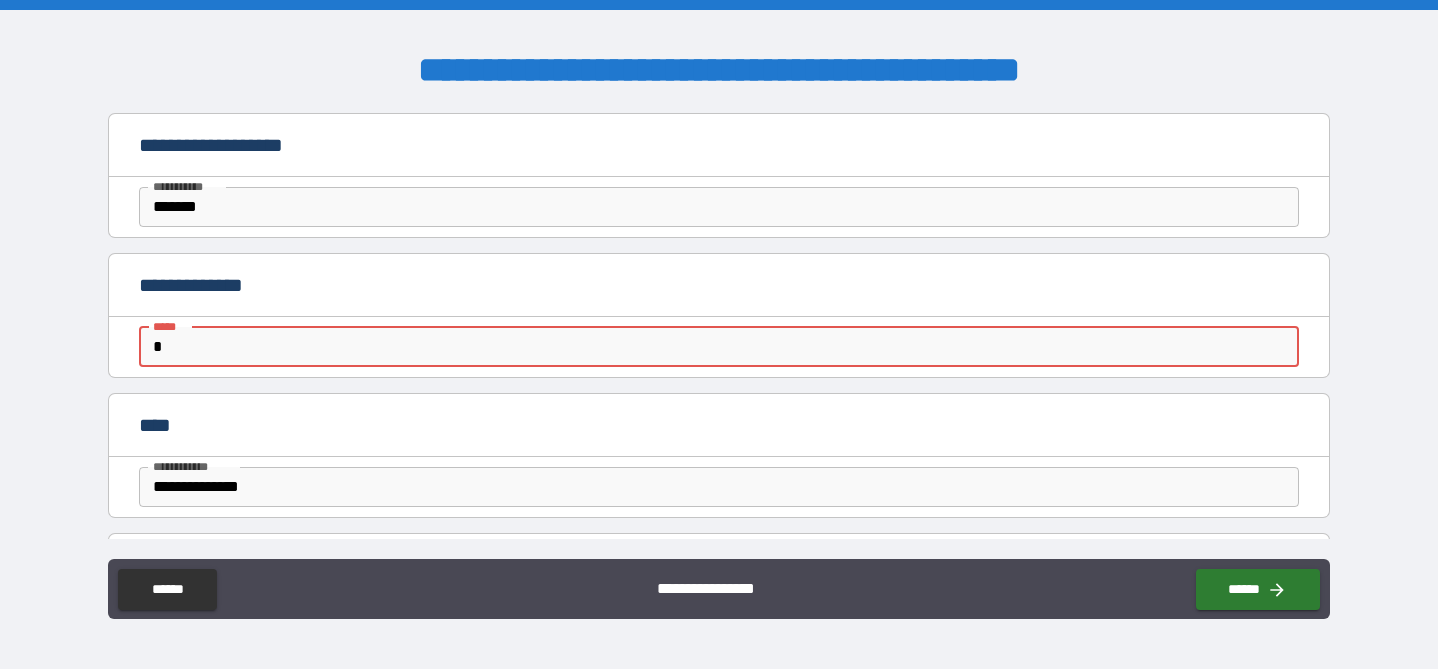 type on "*" 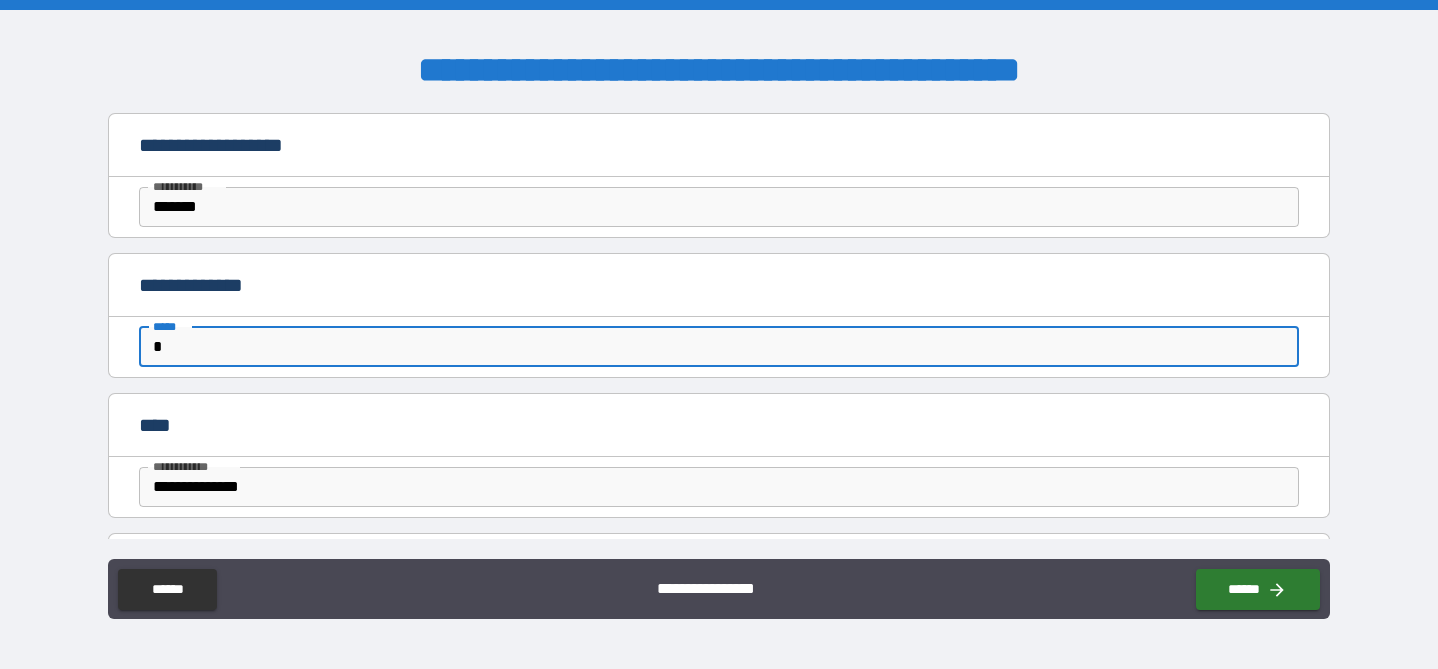 type on "**" 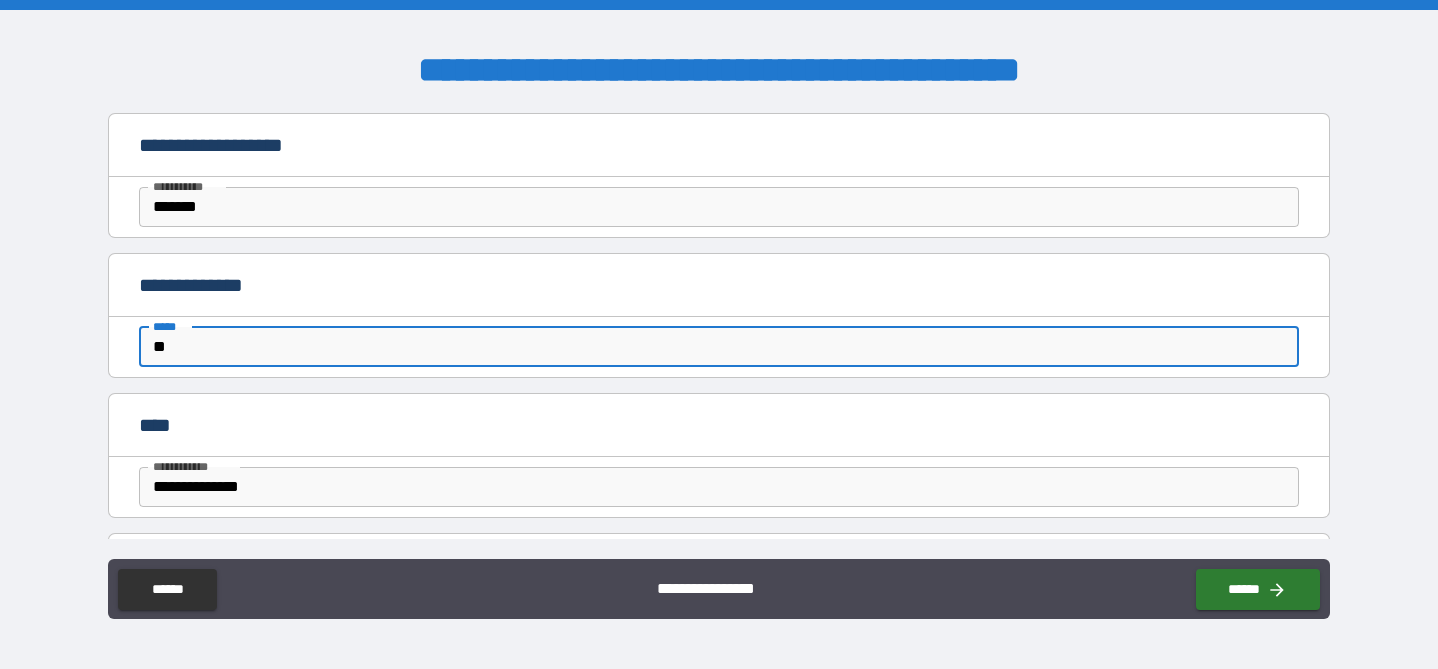 type on "***" 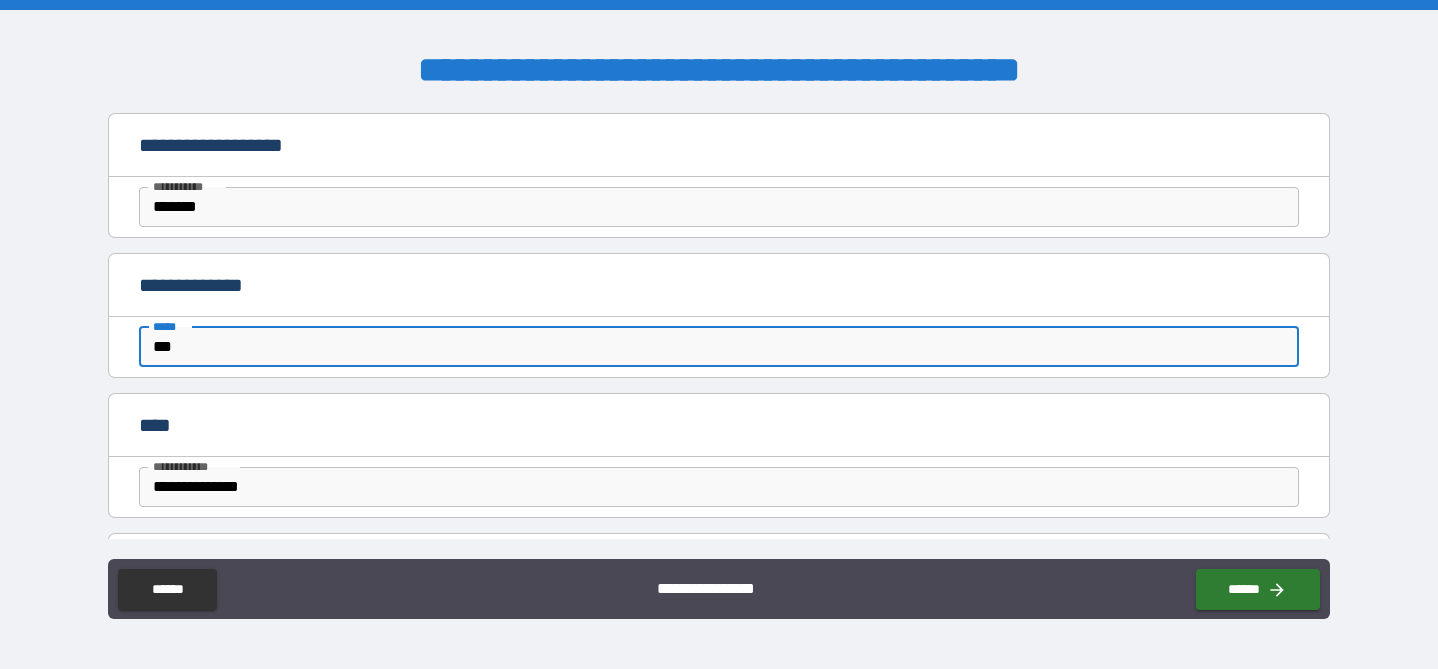type on "*" 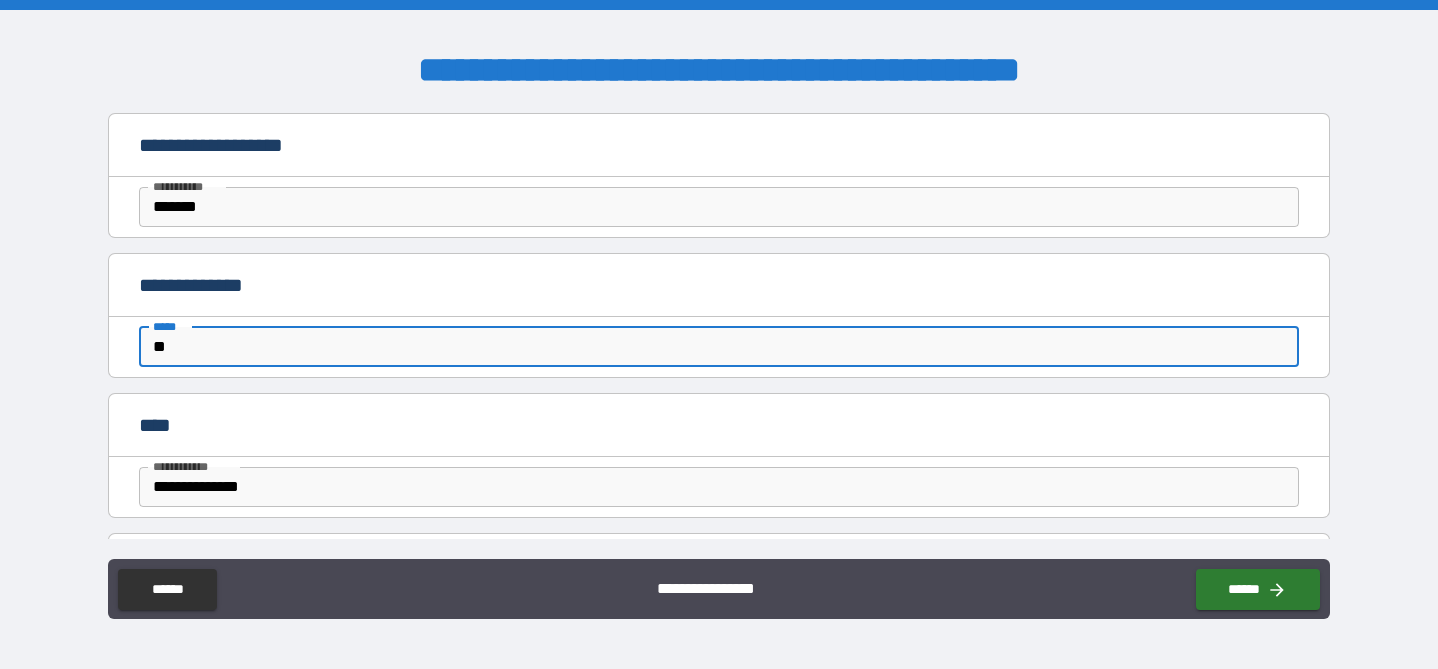 type on "*" 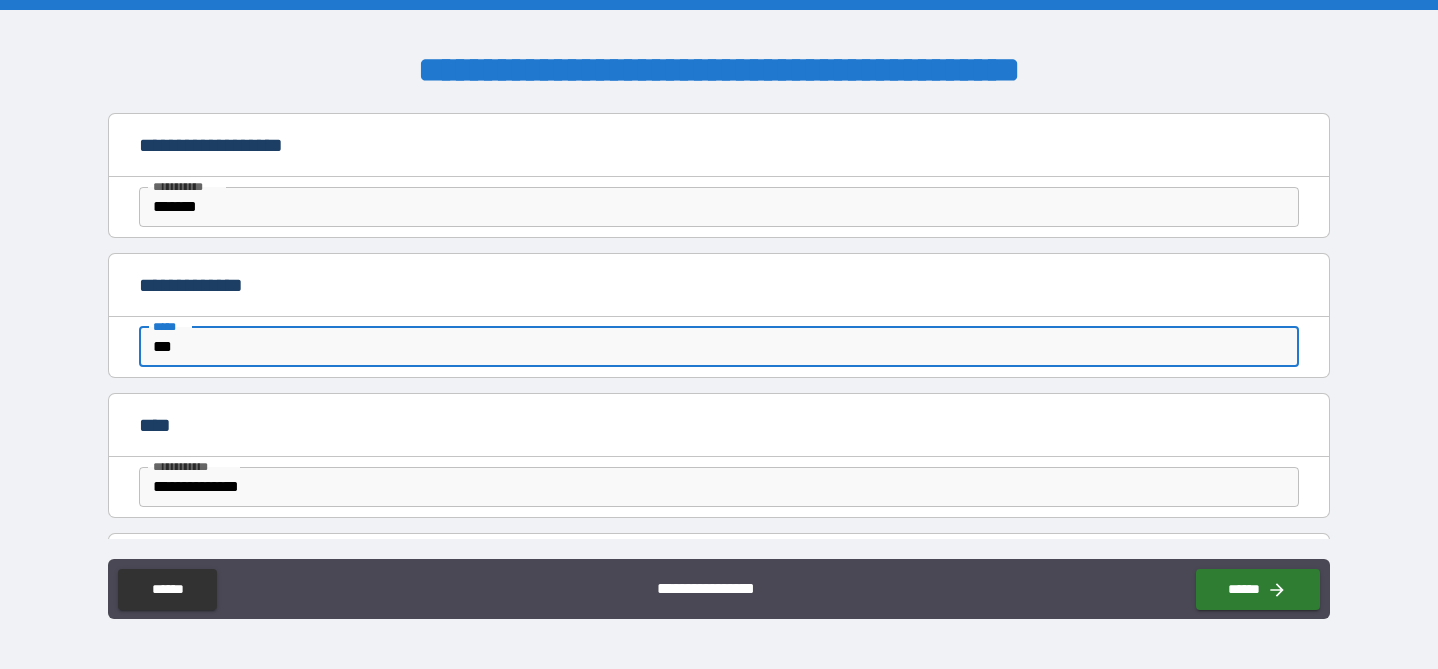 type on "****" 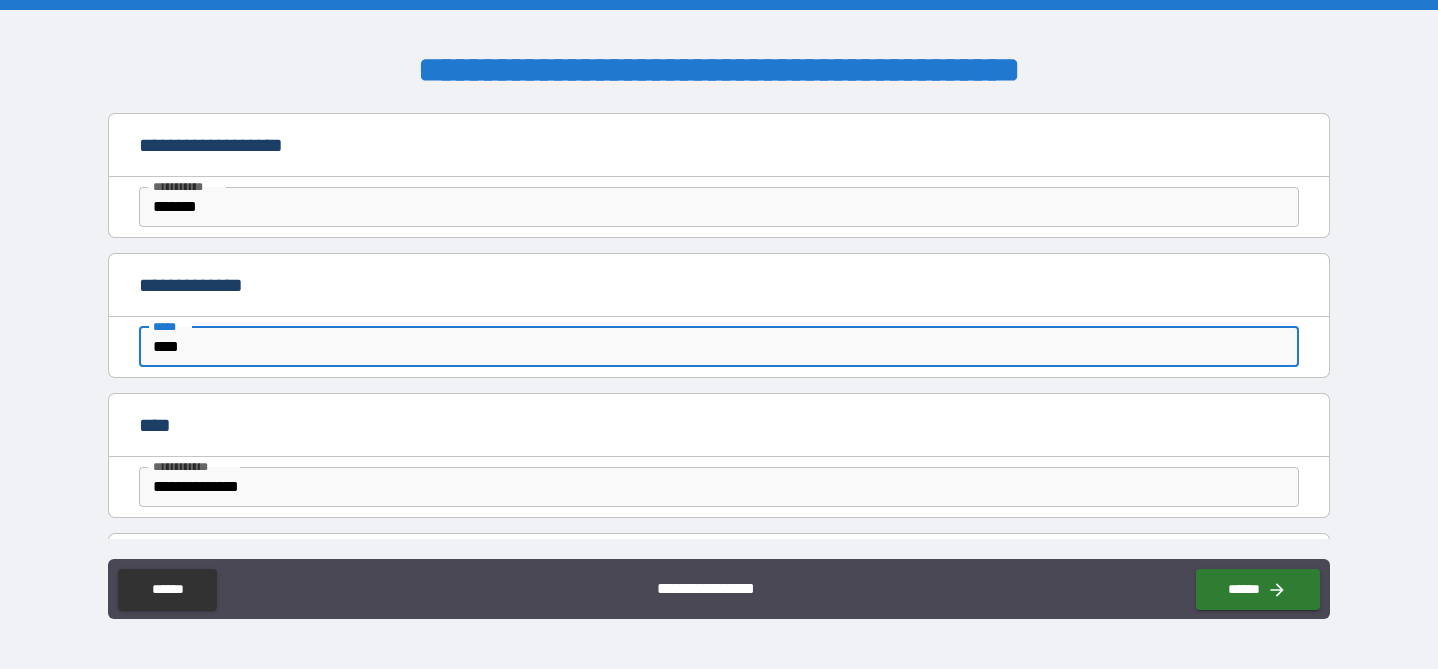 type on "*" 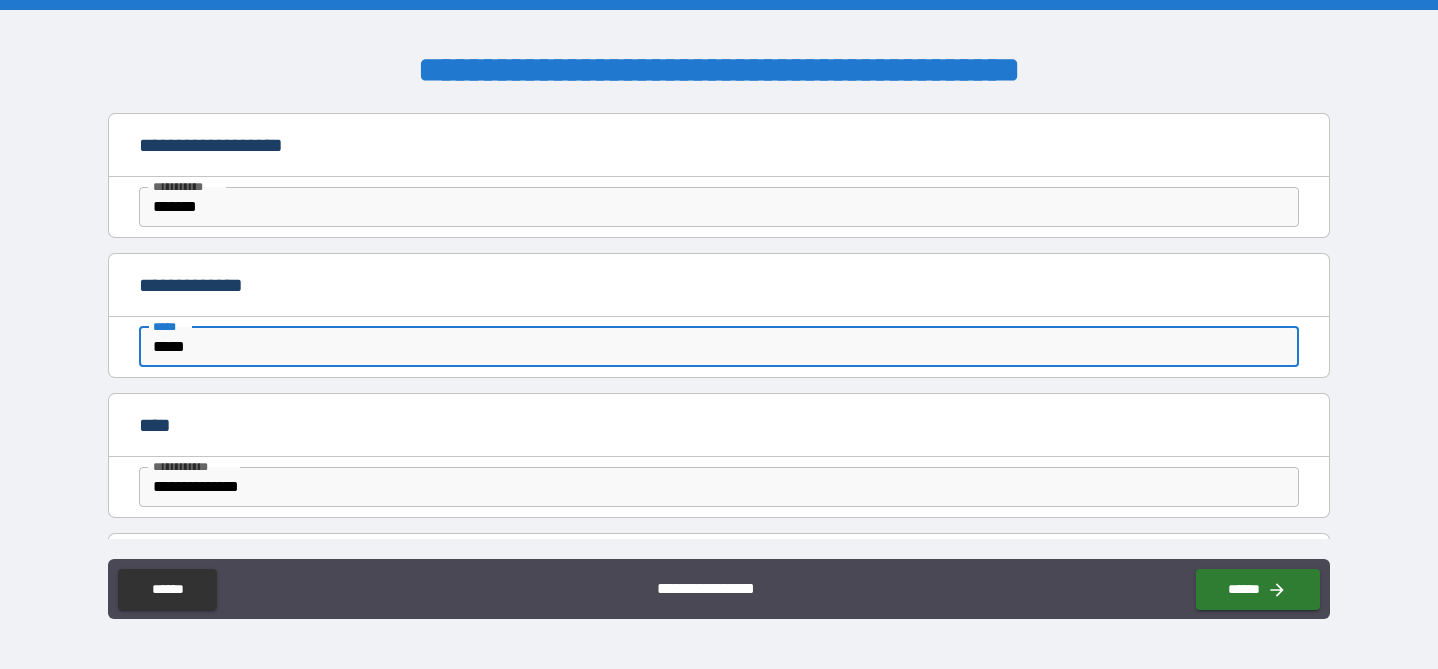 type on "******" 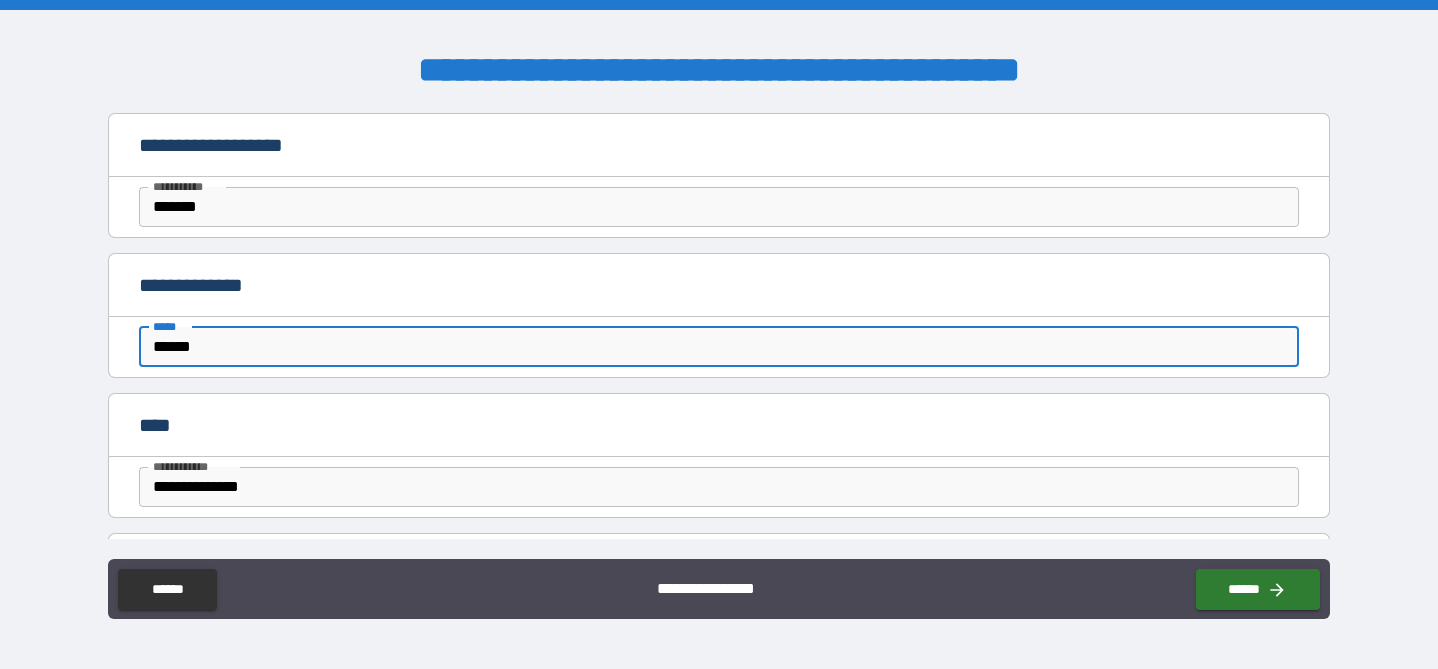 type on "*******" 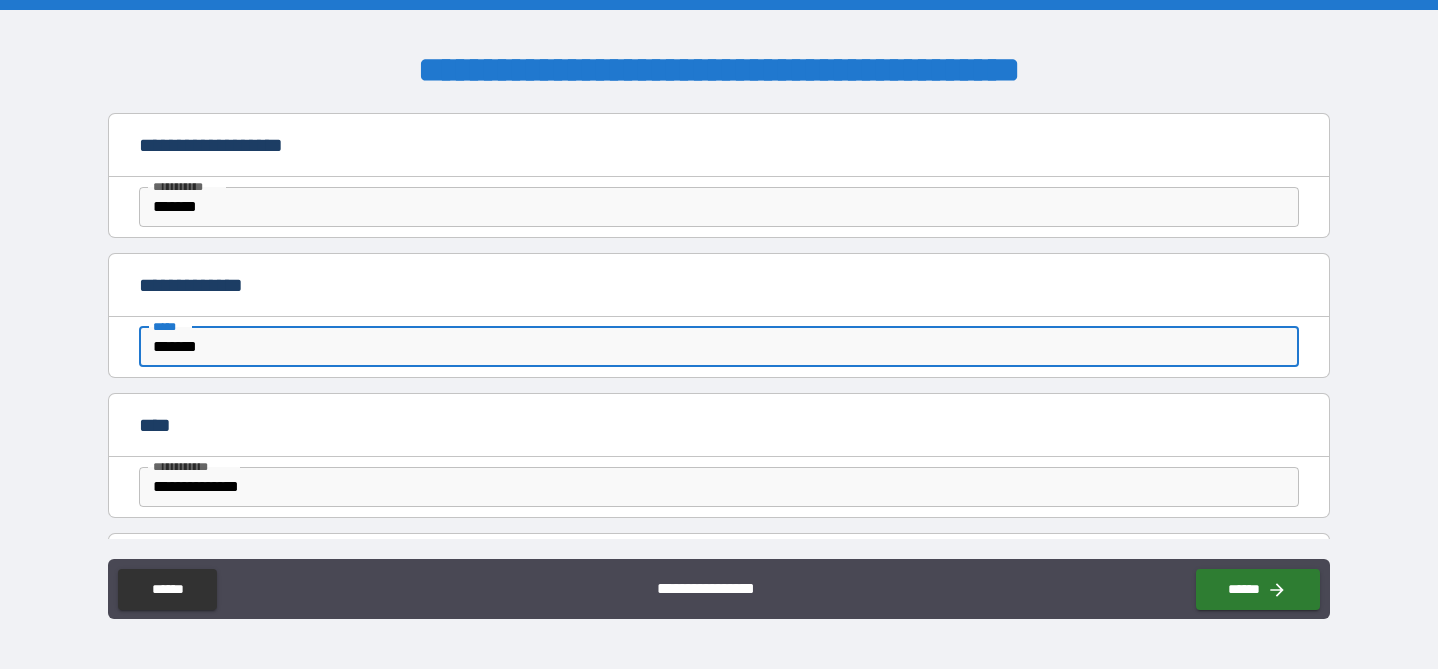 type on "*" 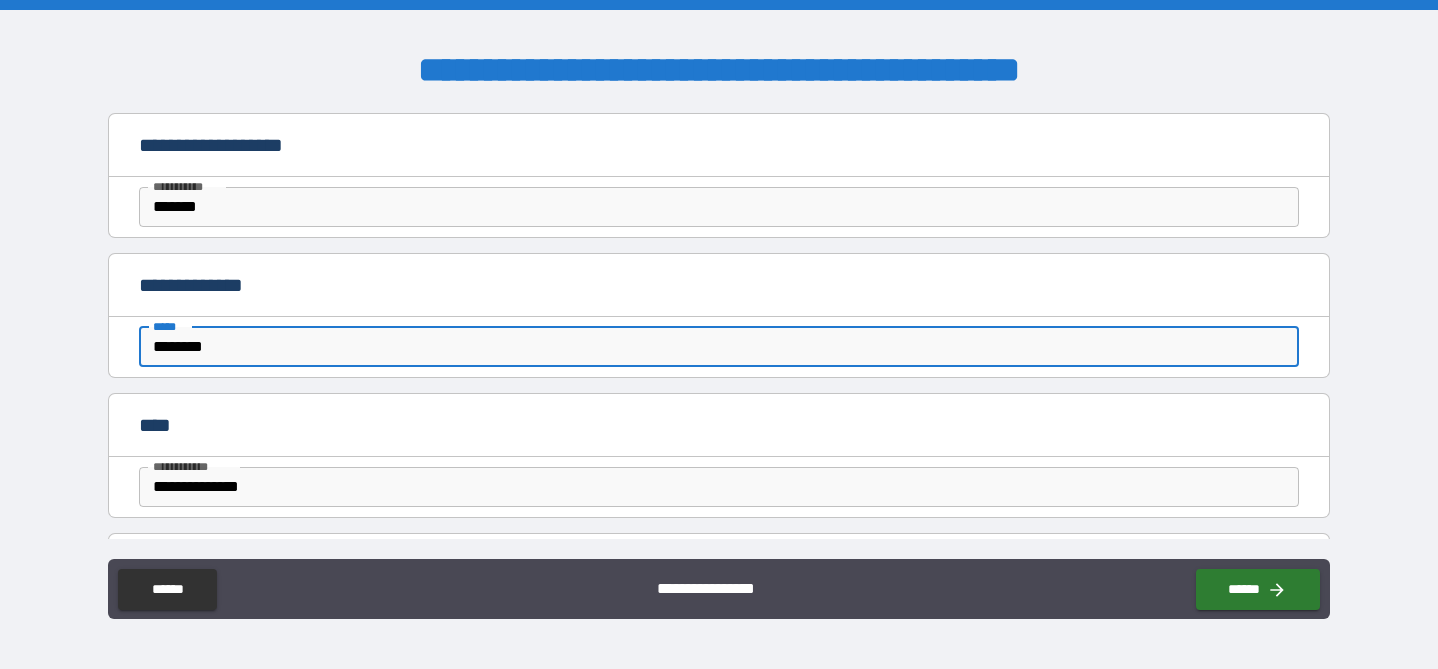type on "*" 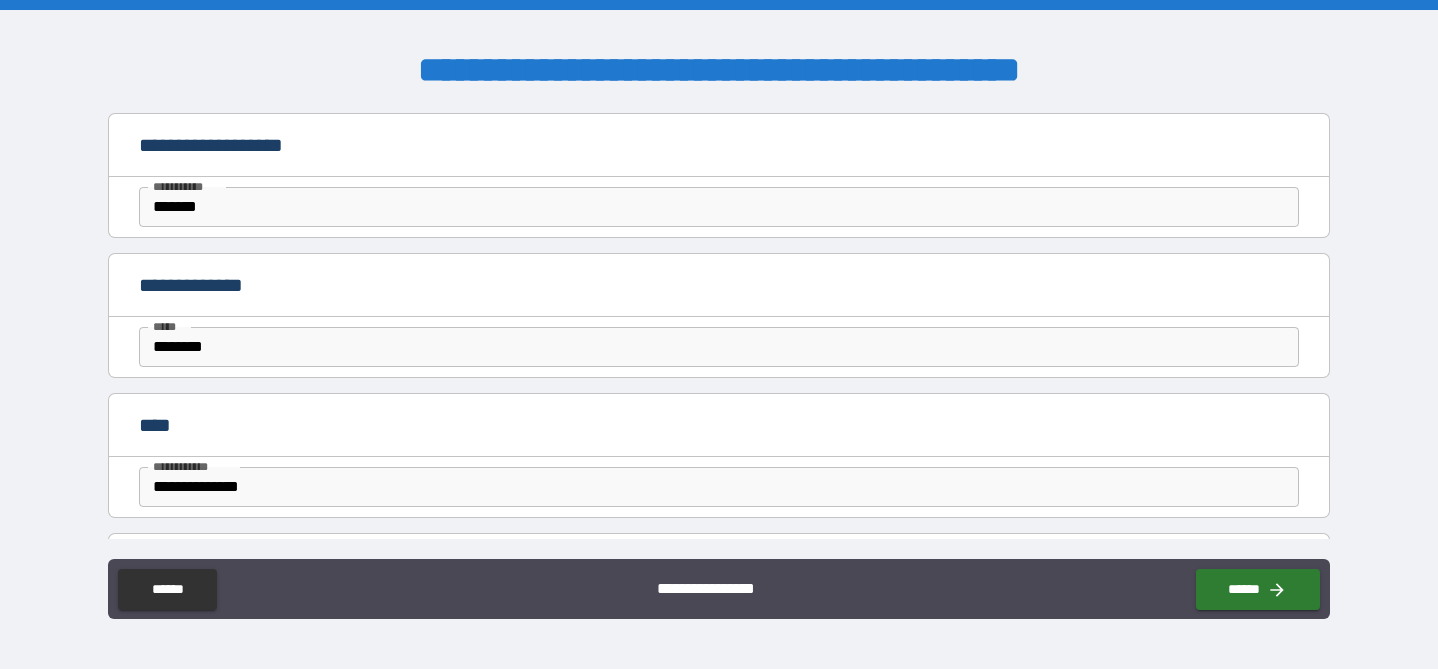 click on "**********" at bounding box center [718, 287] 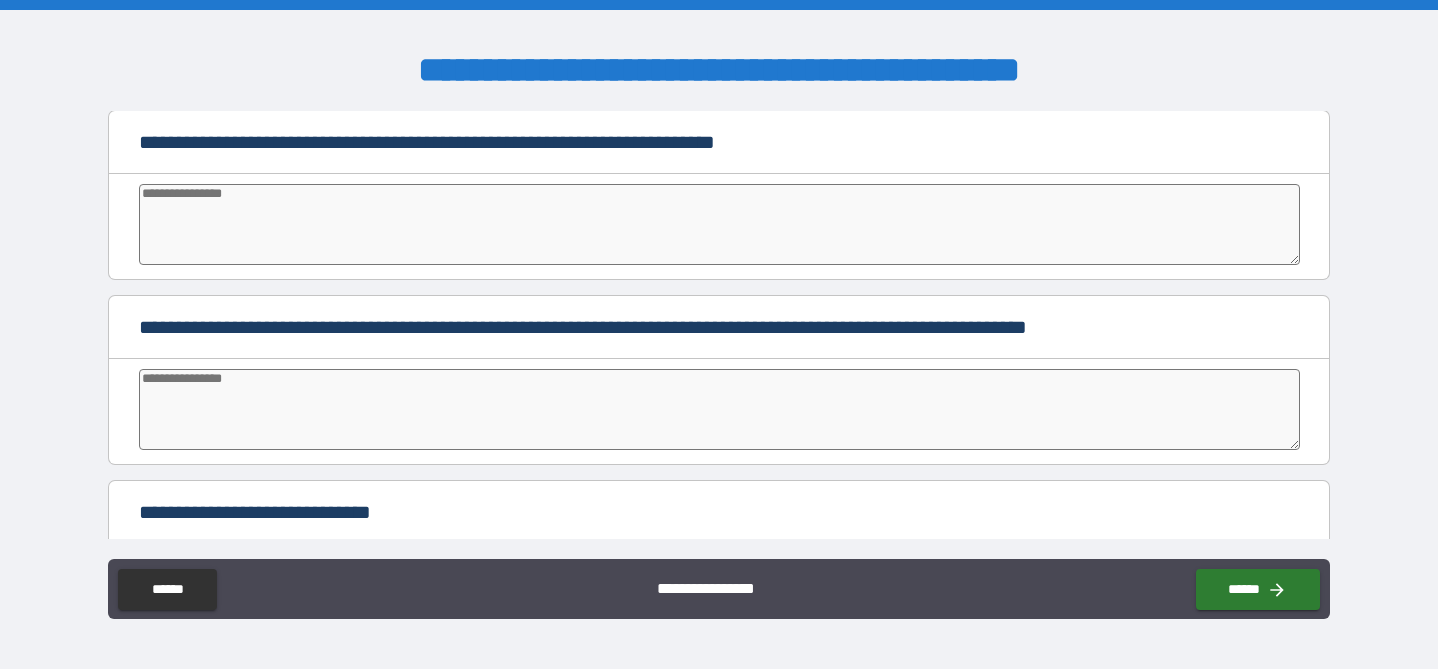 scroll, scrollTop: 881, scrollLeft: 0, axis: vertical 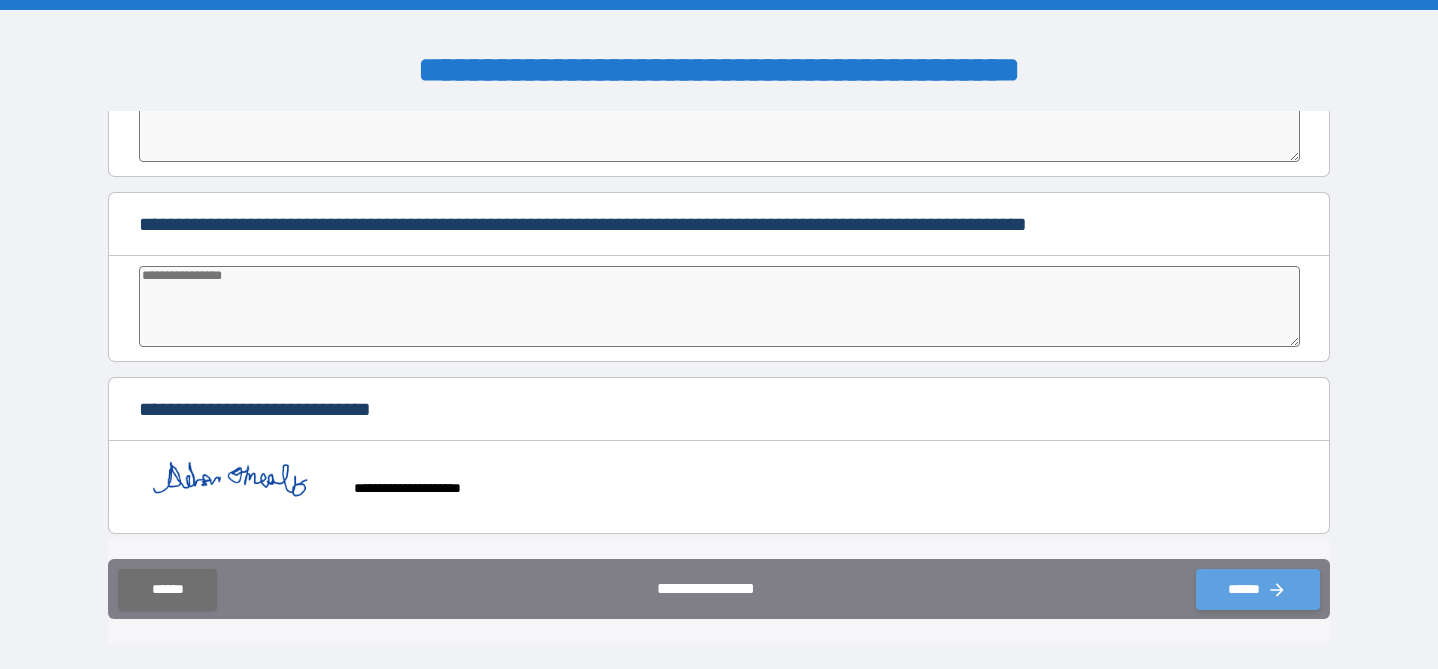 click on "******" at bounding box center (1258, 589) 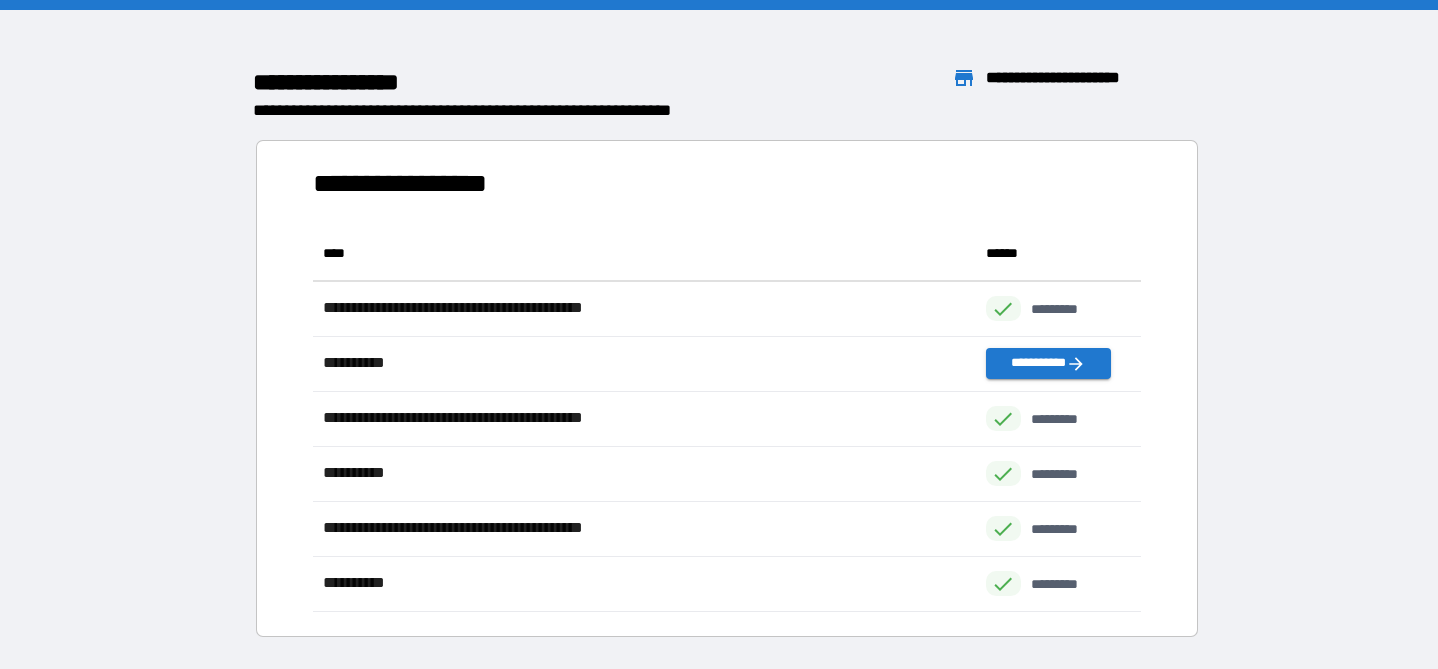scroll, scrollTop: 1, scrollLeft: 1, axis: both 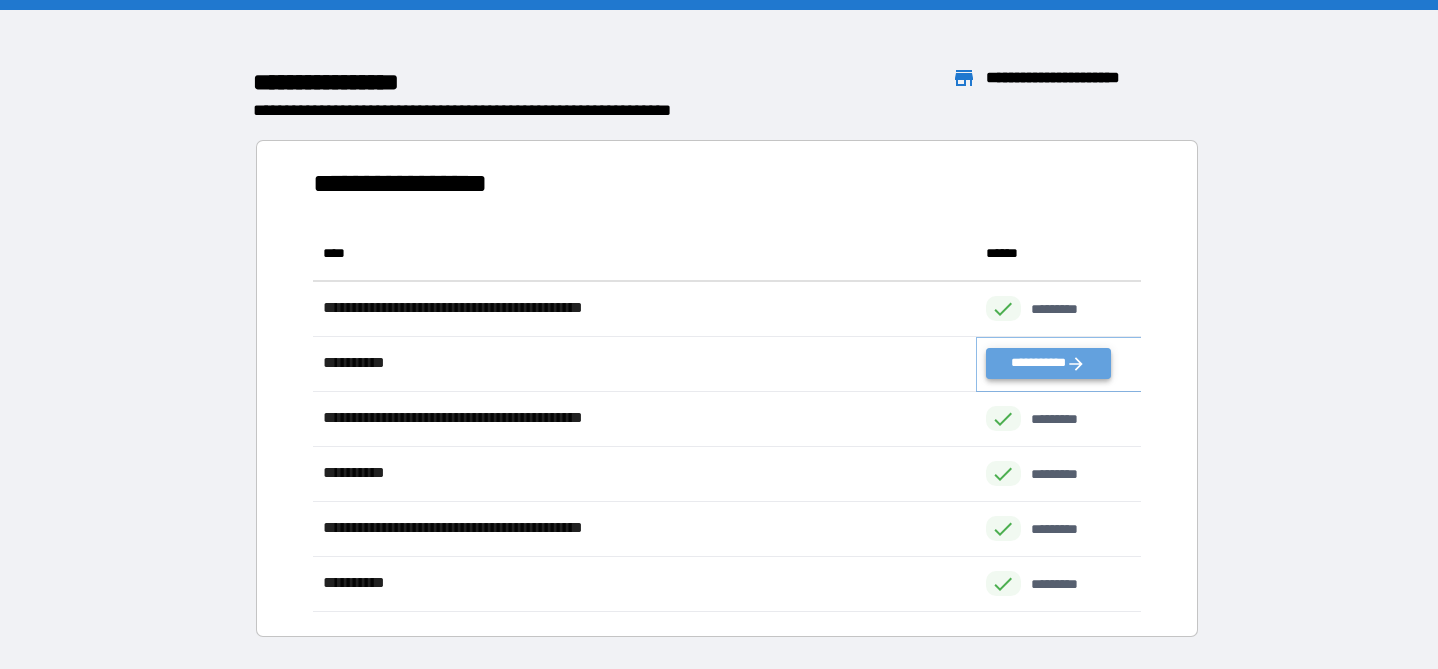 click on "**********" at bounding box center [1048, 363] 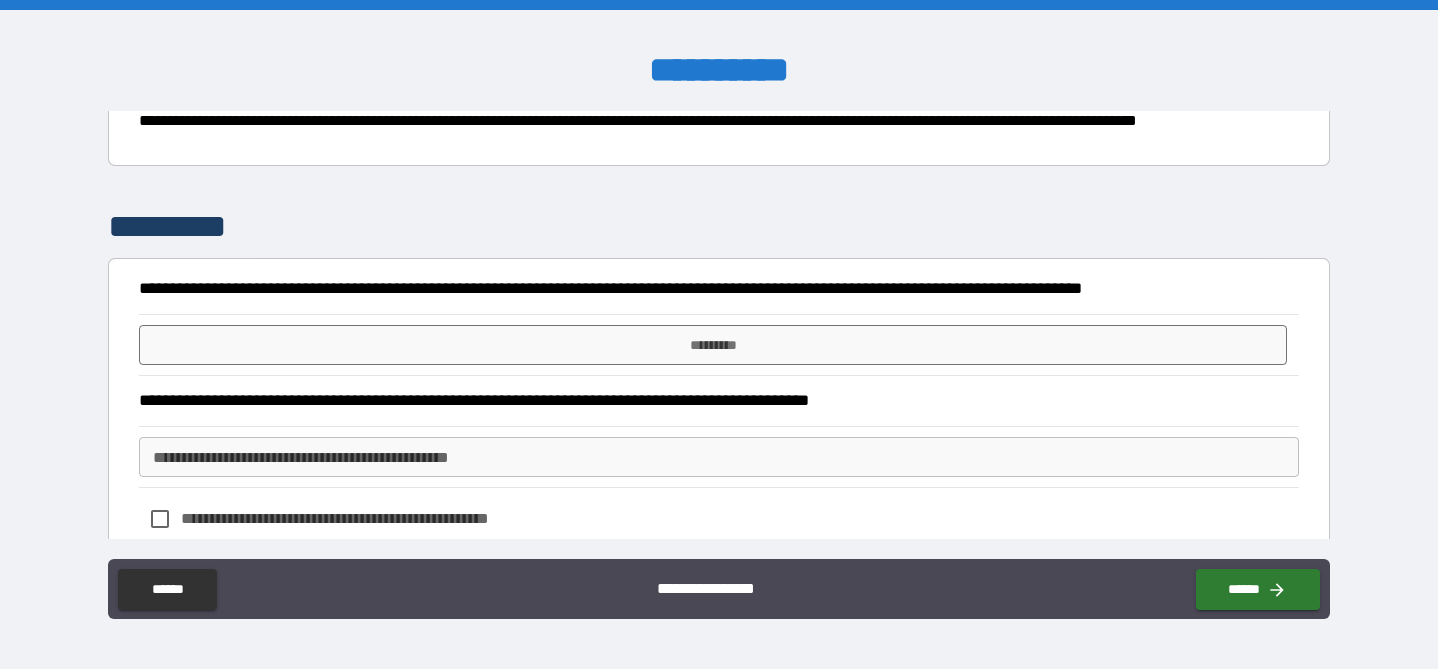 scroll, scrollTop: 362, scrollLeft: 0, axis: vertical 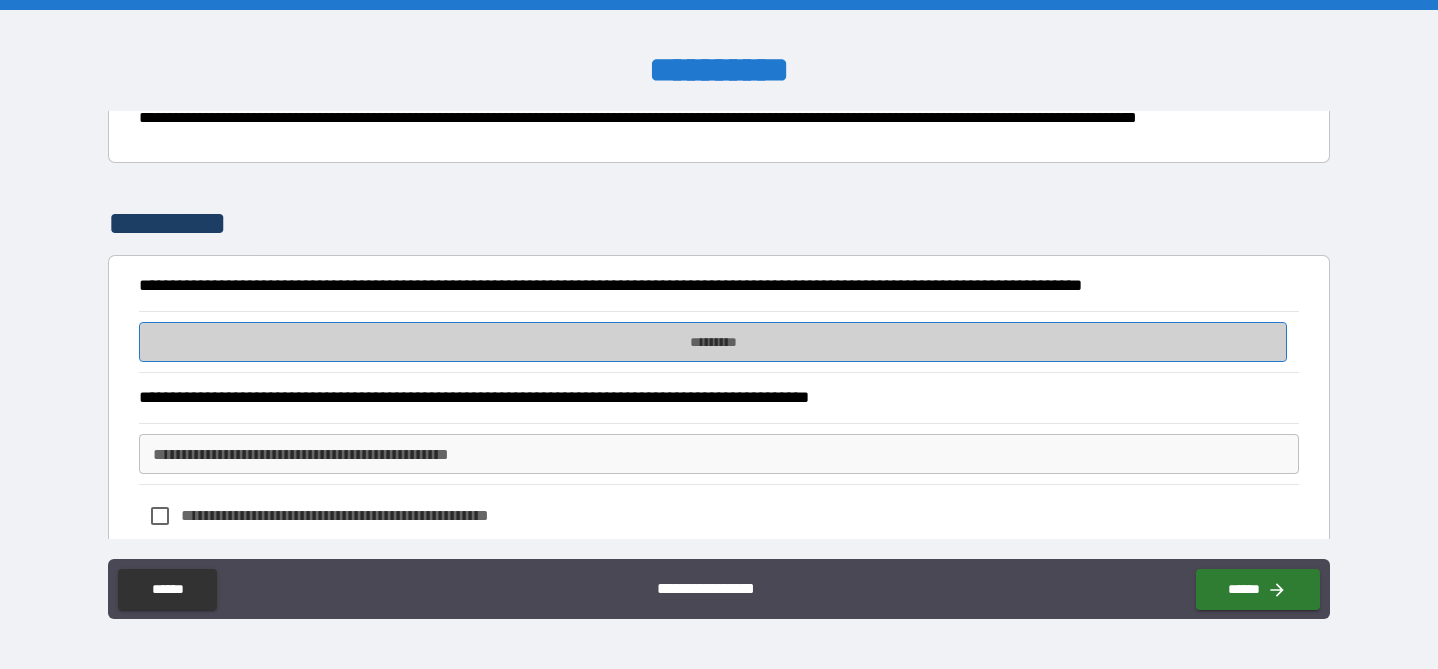 click on "*********" at bounding box center (713, 342) 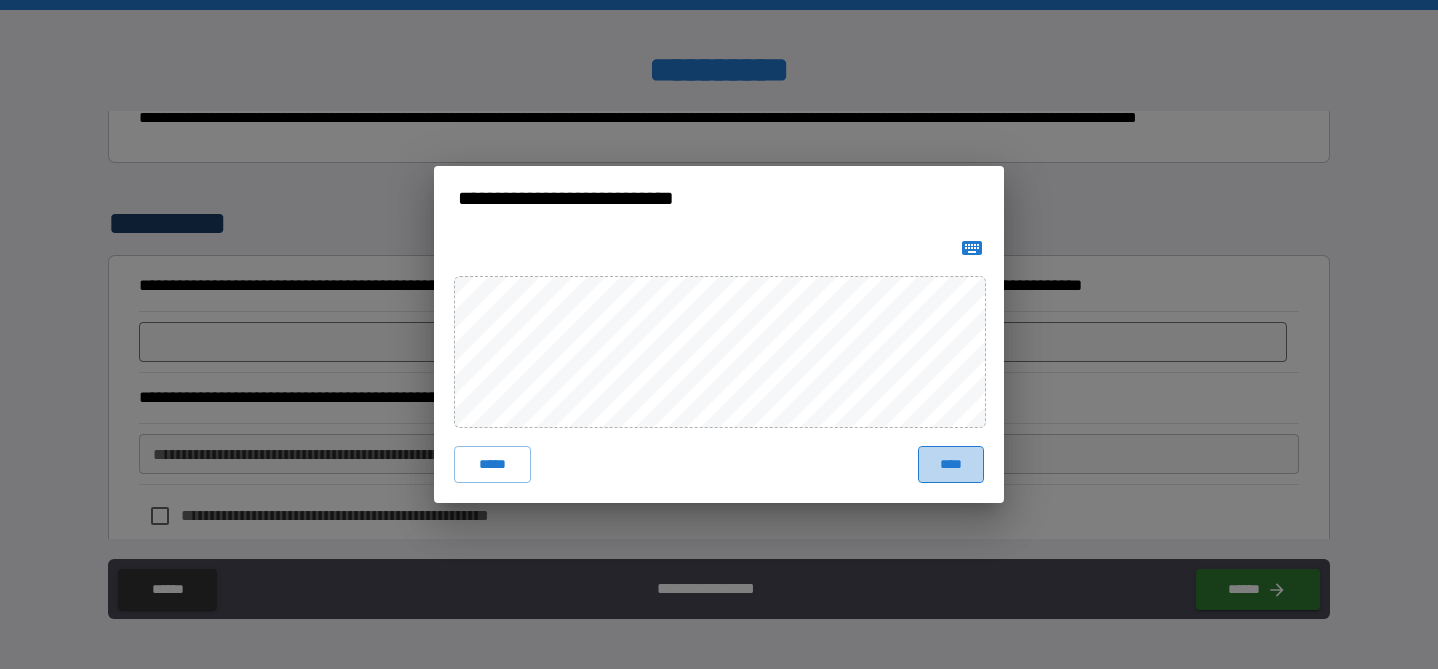 click on "****" at bounding box center [951, 464] 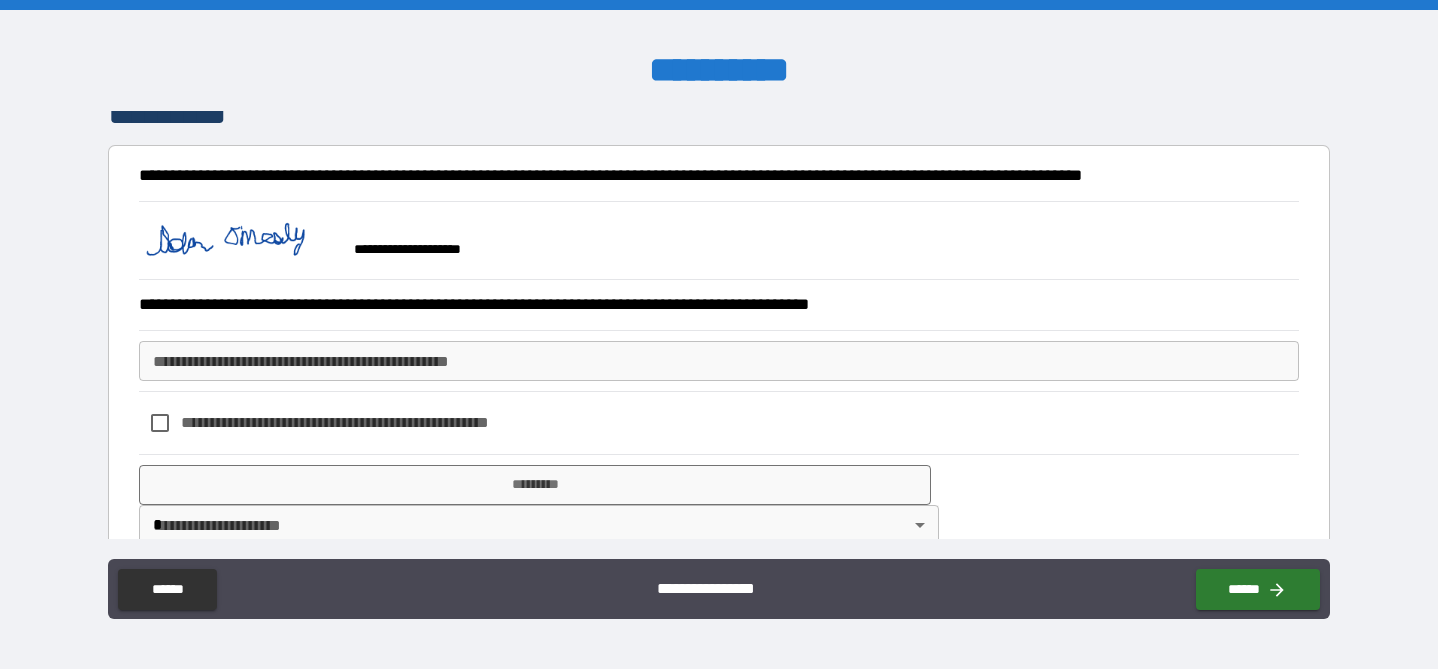 scroll, scrollTop: 488, scrollLeft: 0, axis: vertical 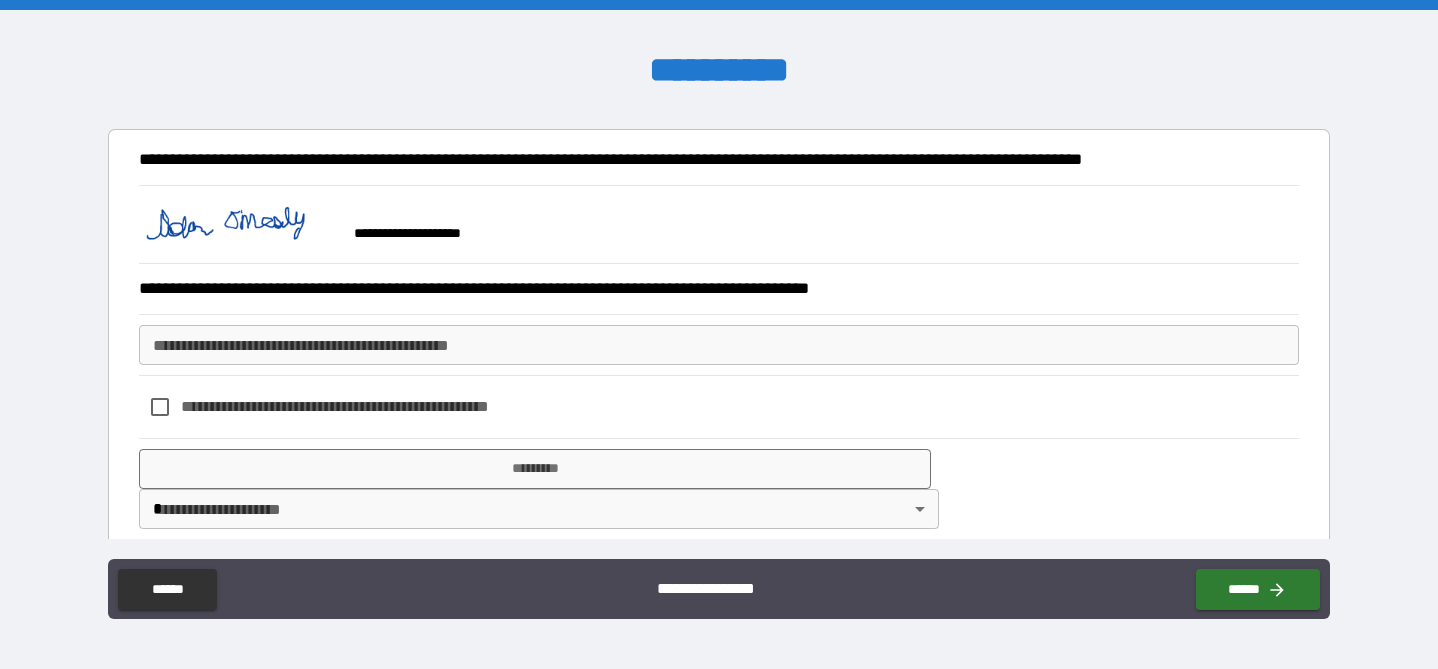 click on "**********" at bounding box center (718, 344) 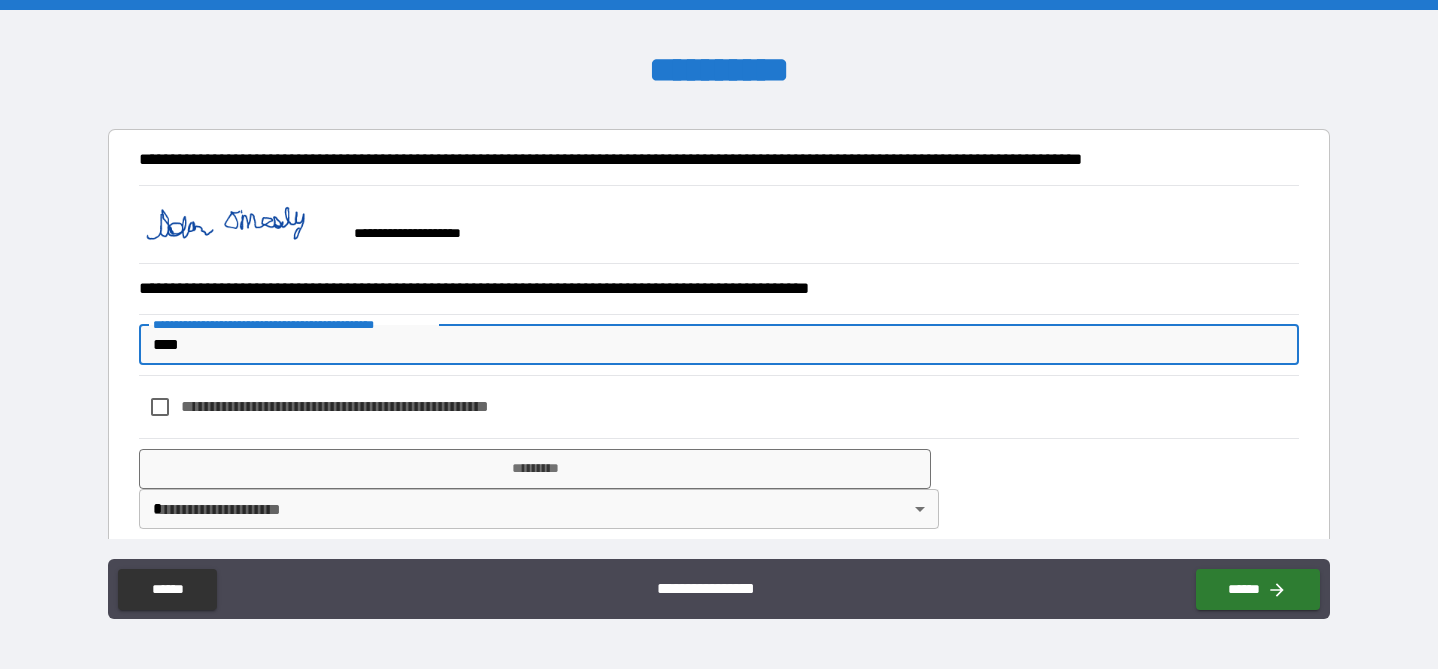 type on "****" 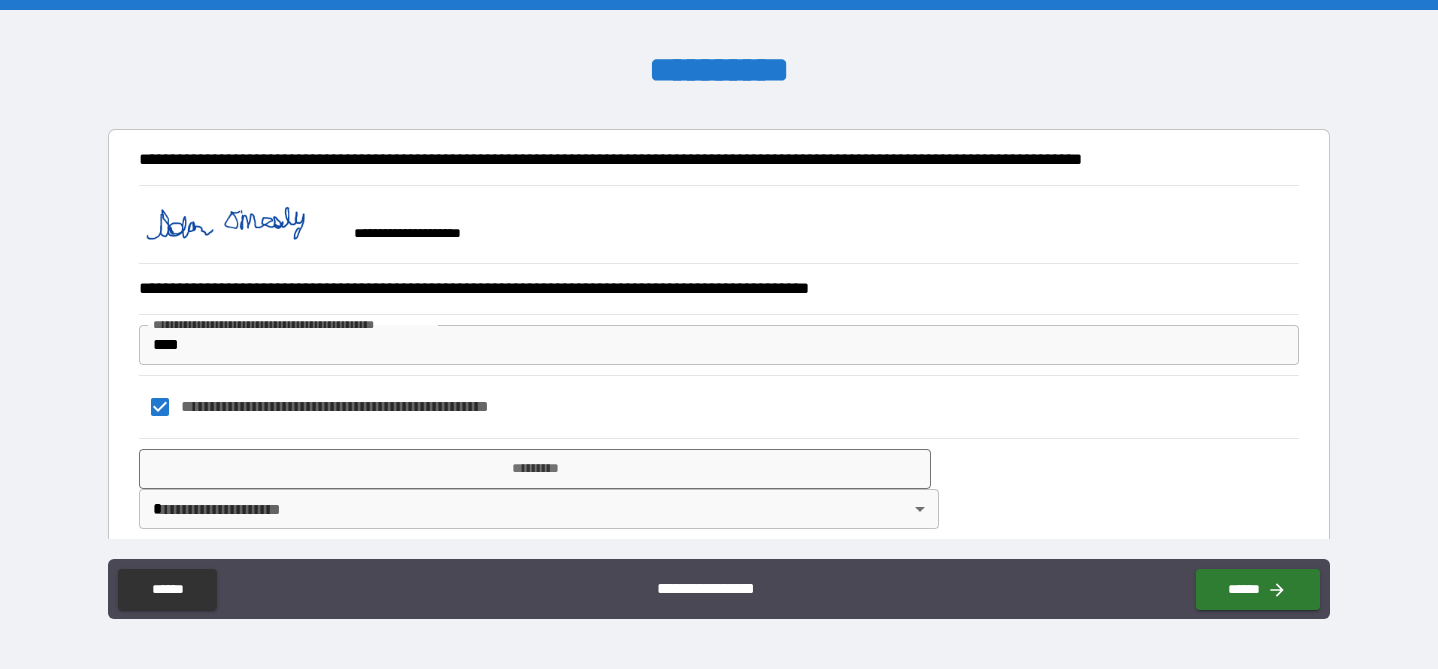 scroll, scrollTop: 509, scrollLeft: 0, axis: vertical 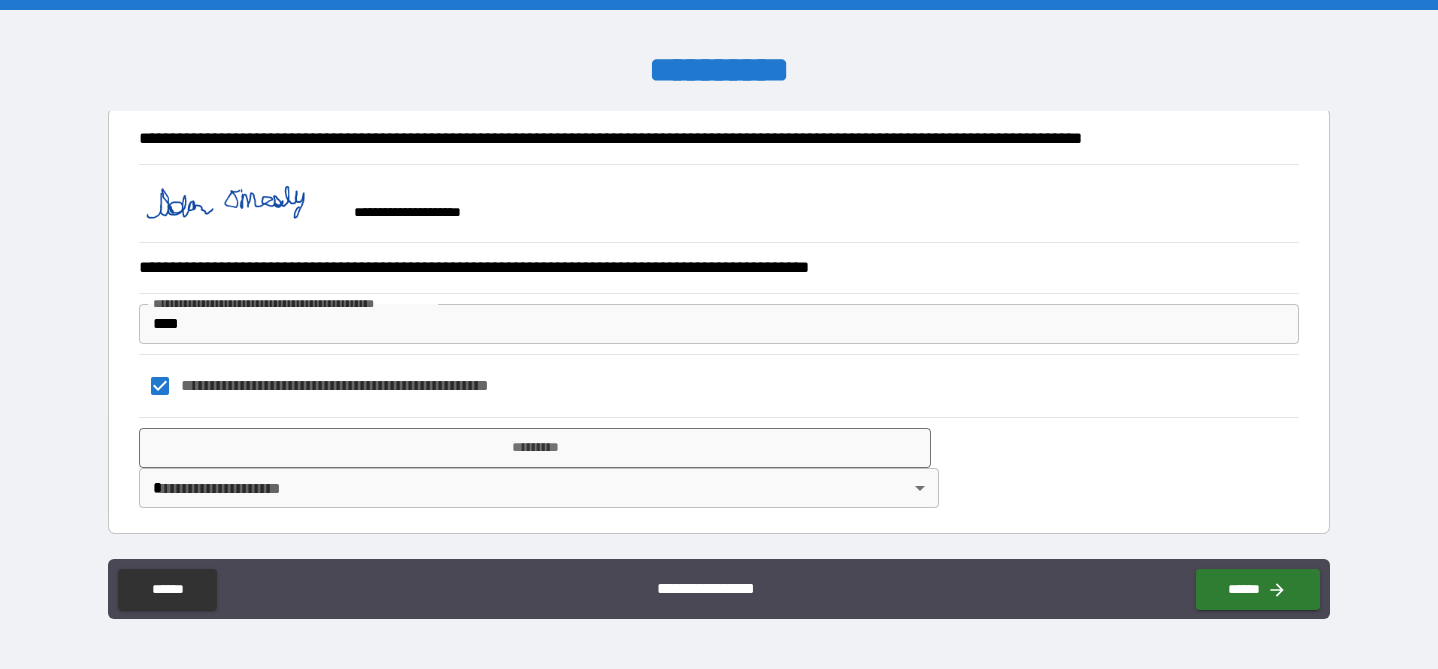 click on "**********" at bounding box center (719, 334) 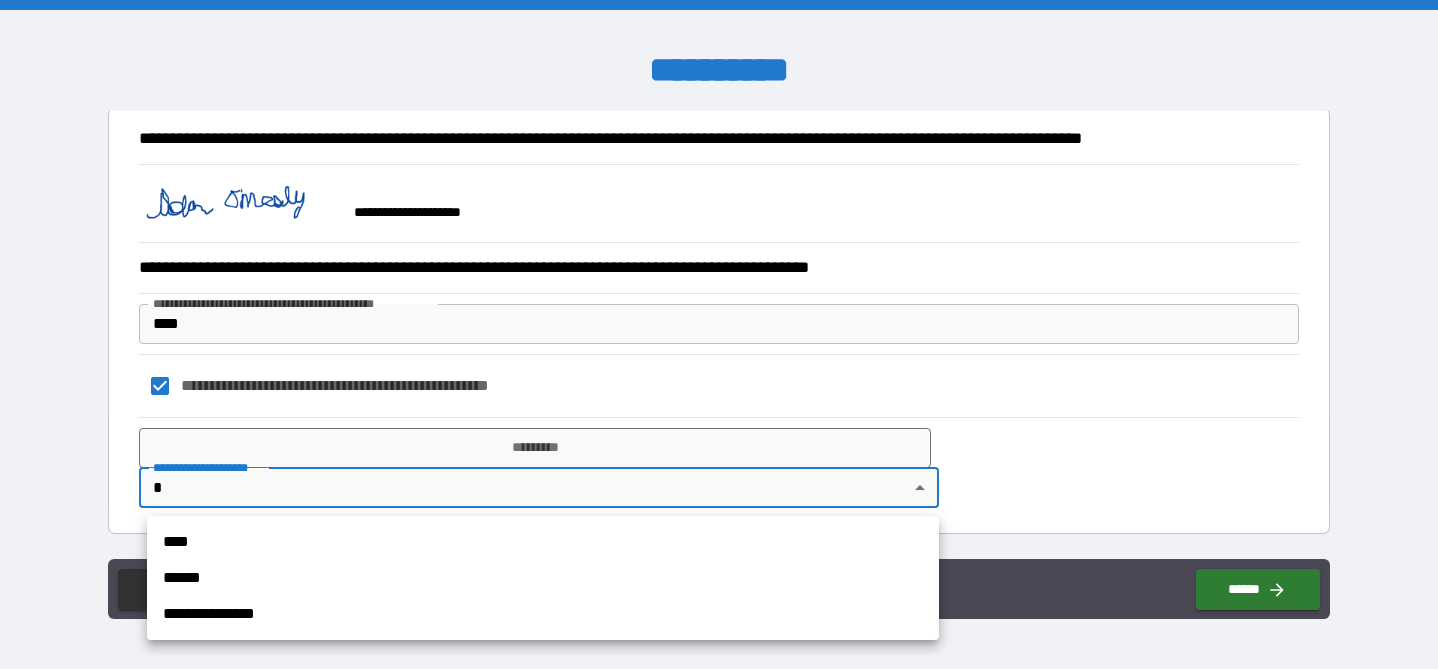 click on "****" at bounding box center (543, 542) 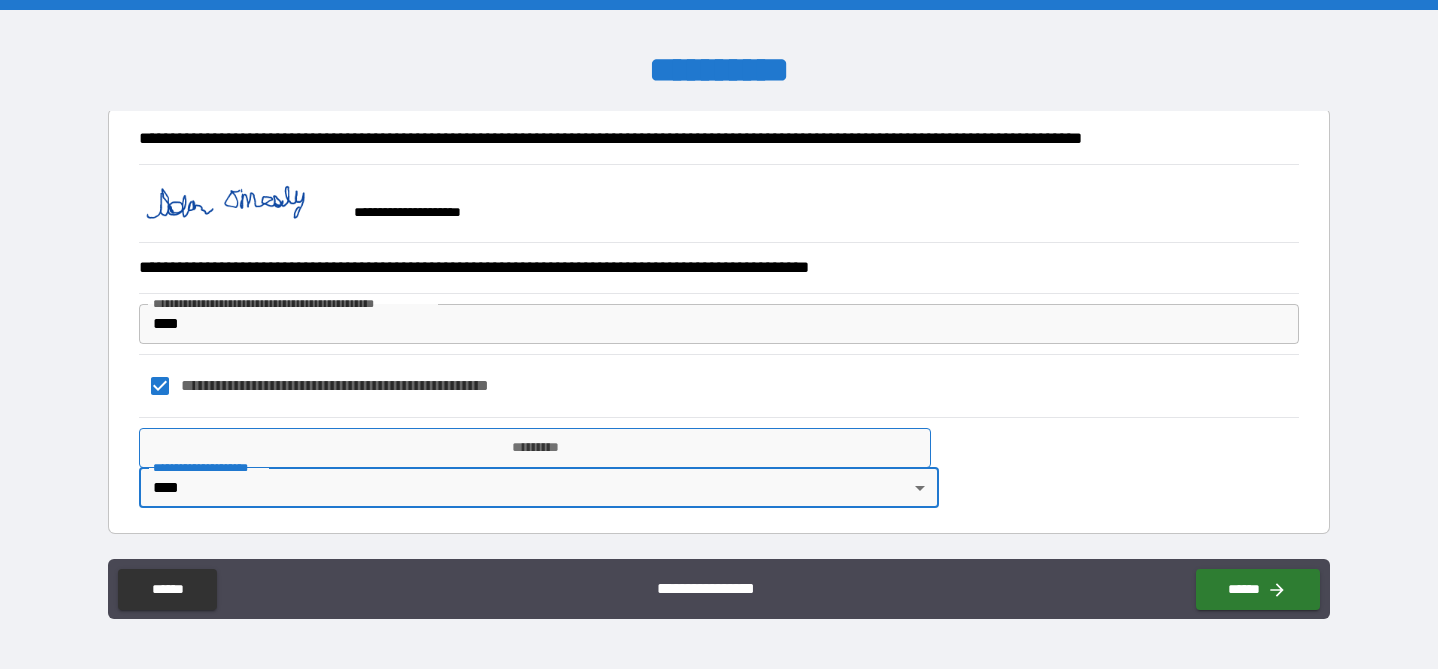 click on "*********" at bounding box center [535, 448] 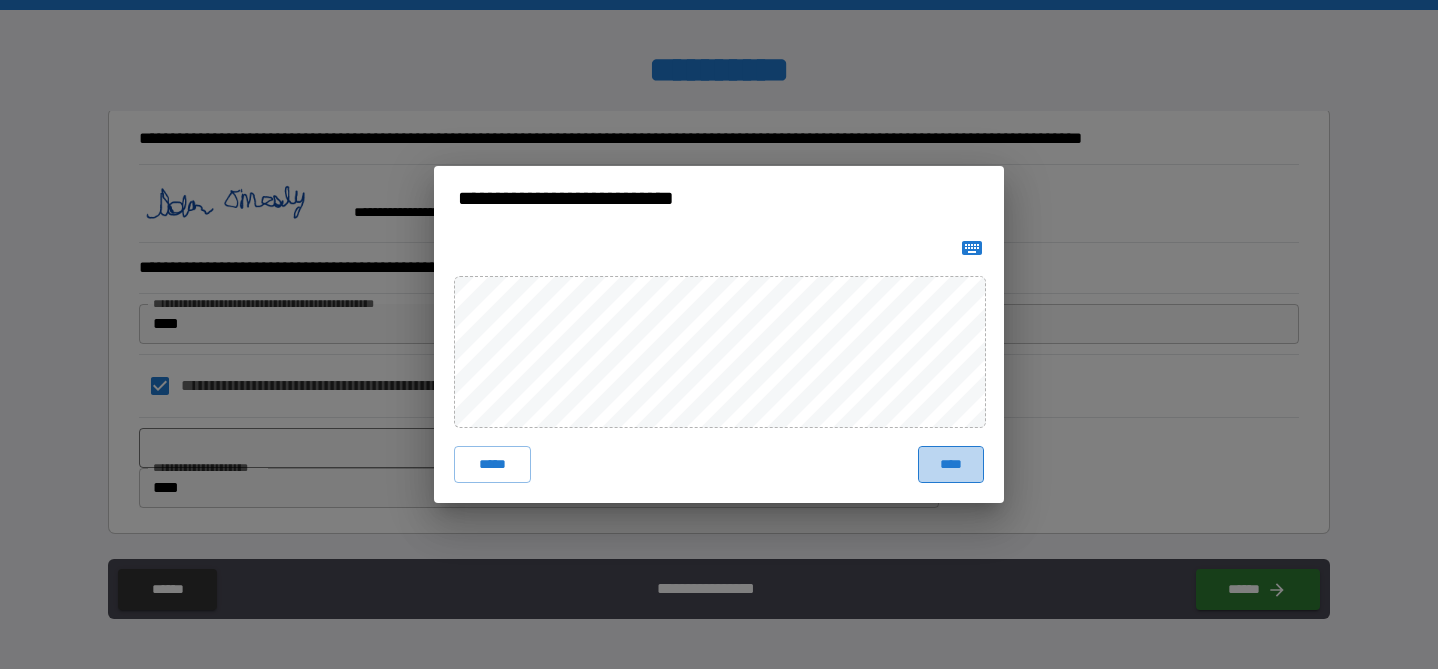 click on "****" at bounding box center (951, 464) 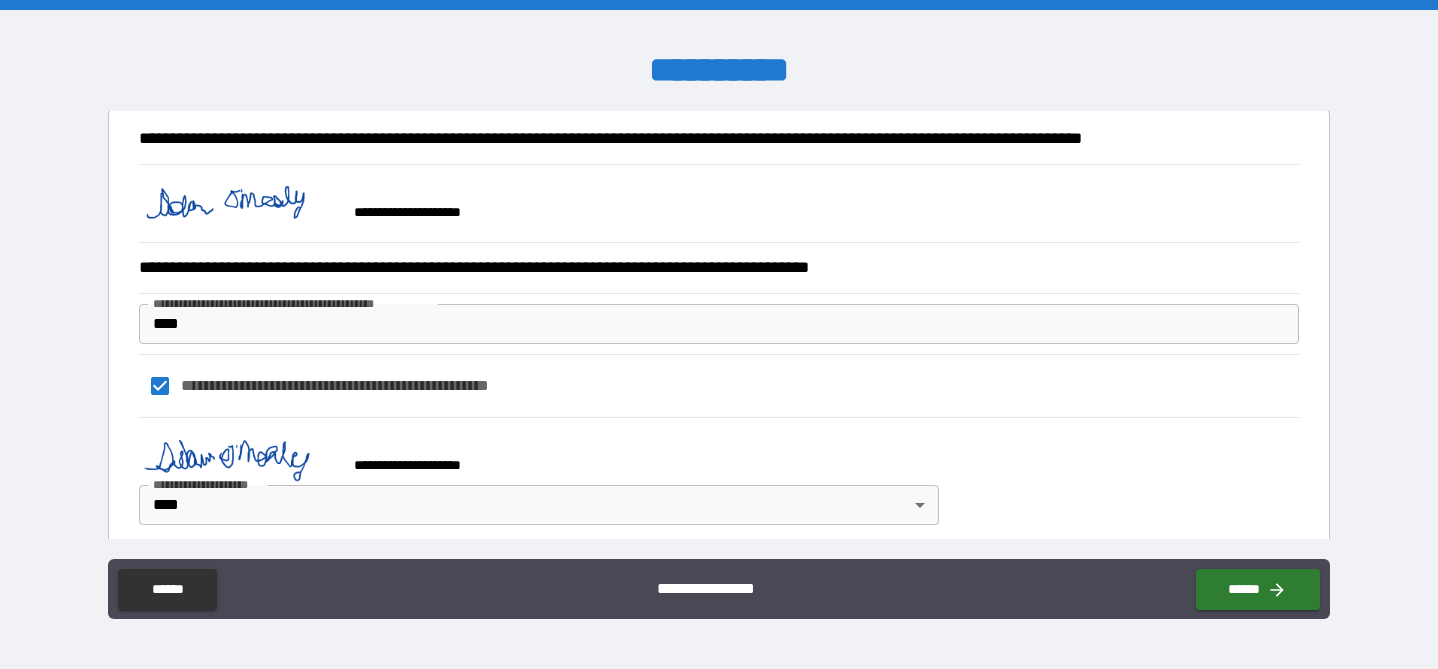 scroll, scrollTop: 526, scrollLeft: 0, axis: vertical 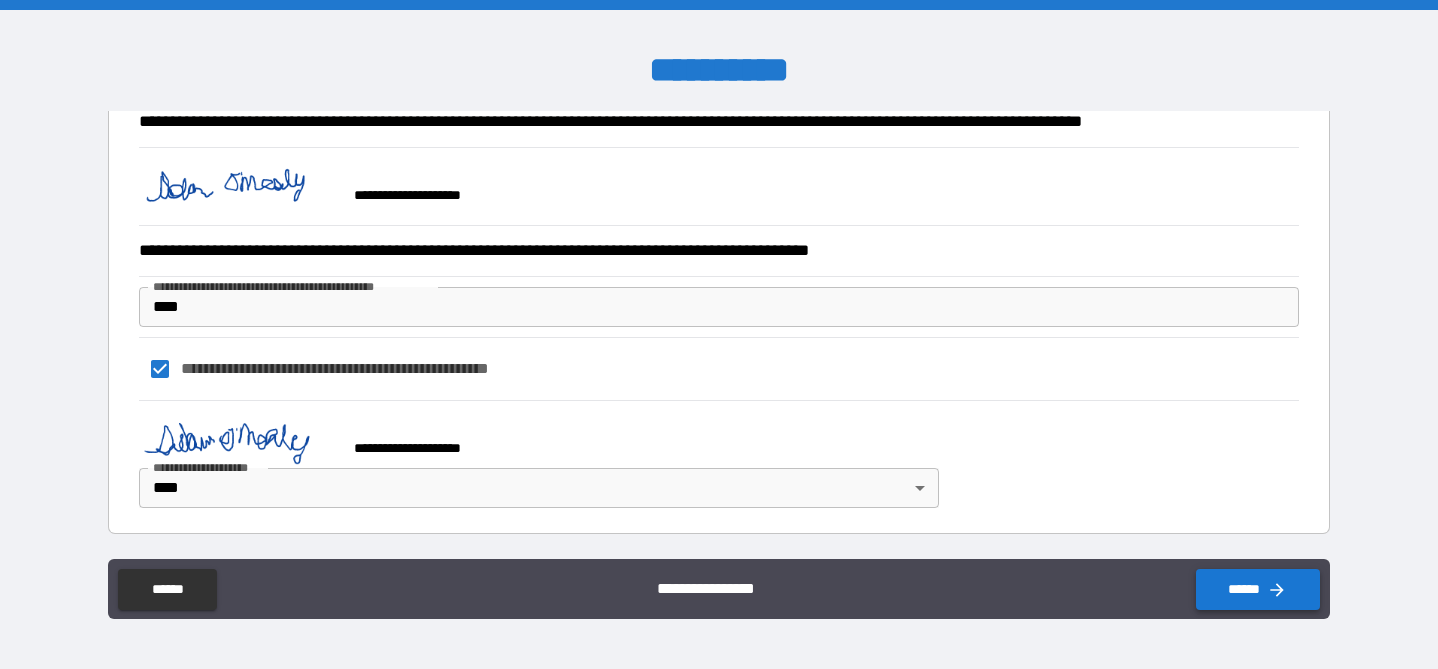 click on "******" at bounding box center (1258, 589) 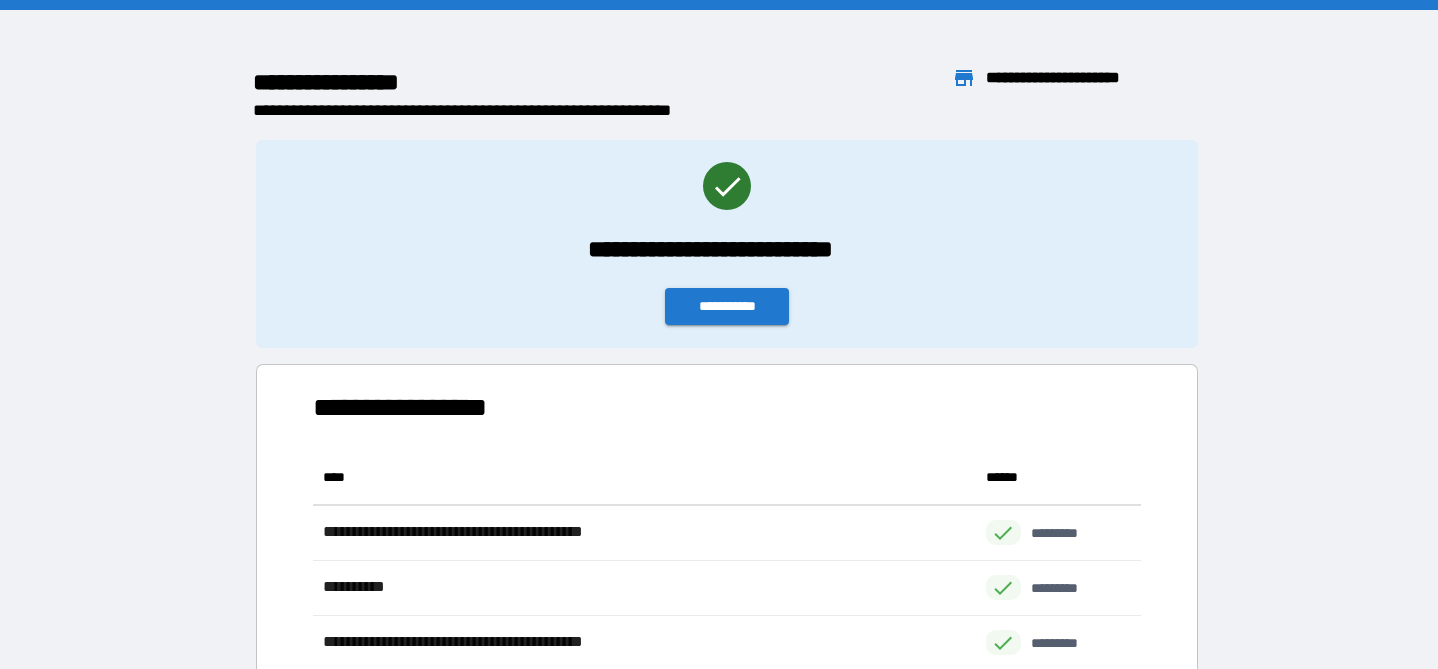 scroll, scrollTop: 1, scrollLeft: 1, axis: both 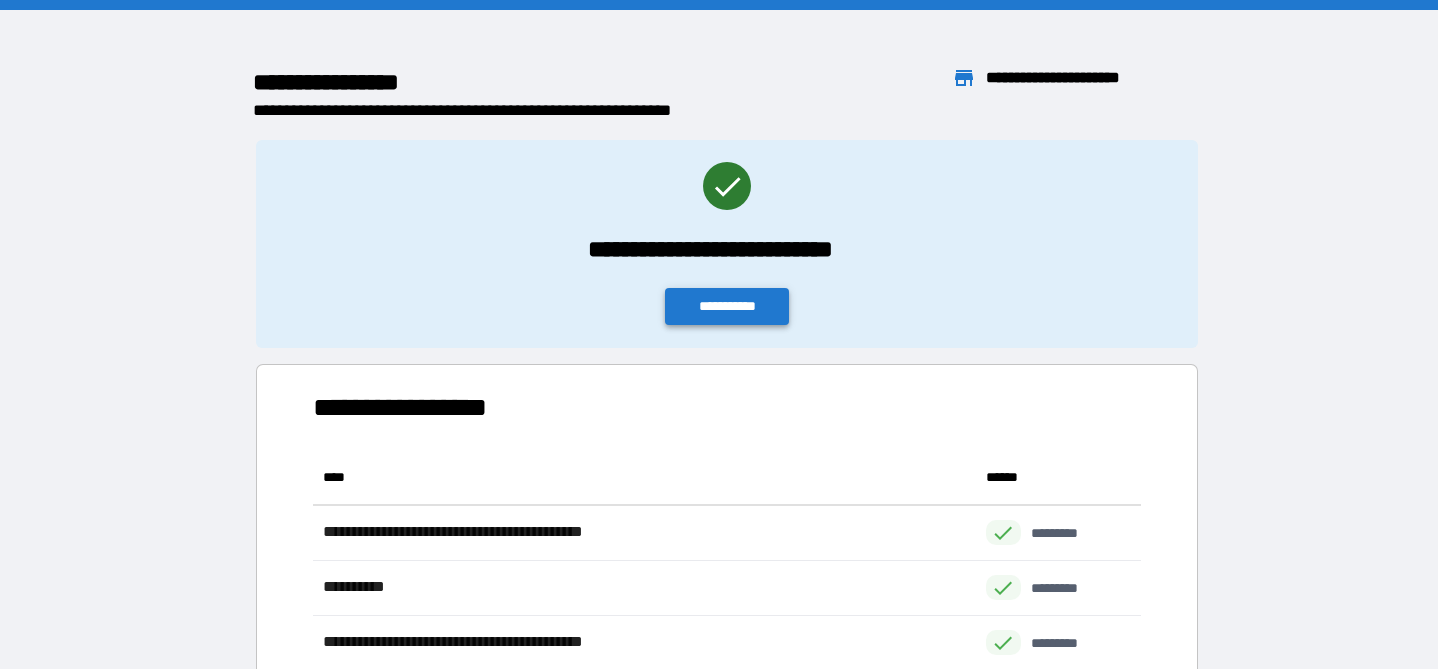 click on "**********" at bounding box center (727, 306) 